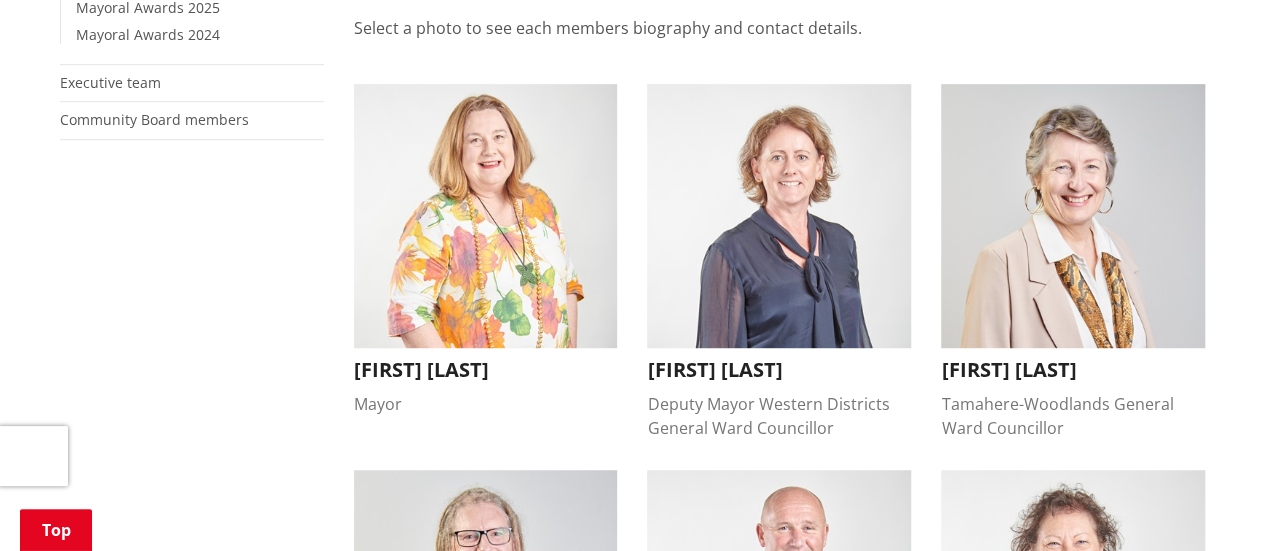 scroll, scrollTop: 520, scrollLeft: 0, axis: vertical 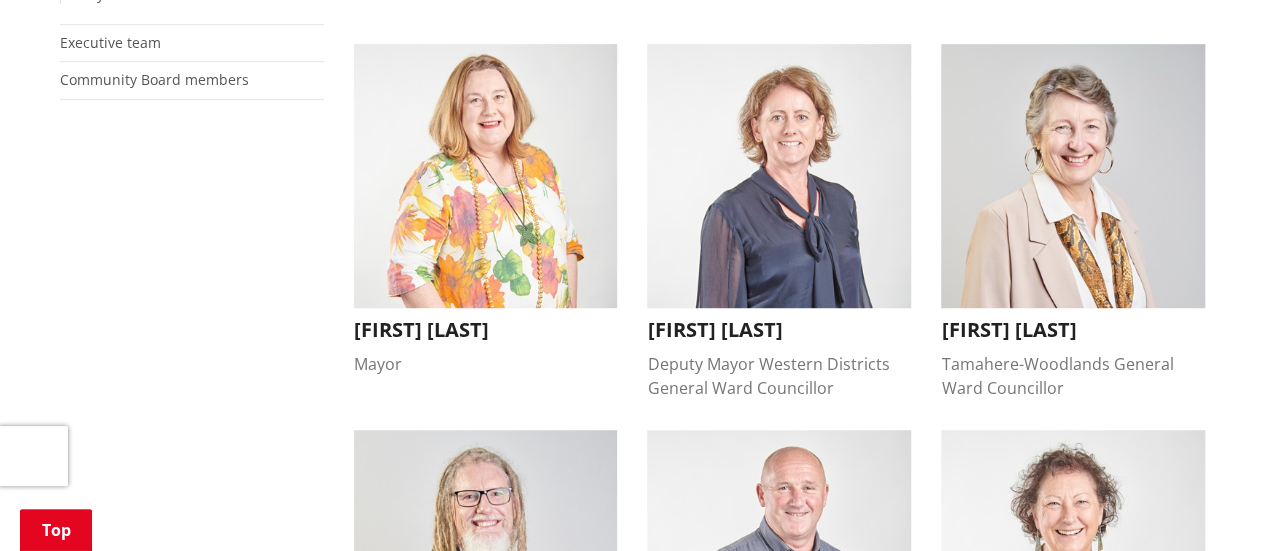 click at bounding box center [779, 176] 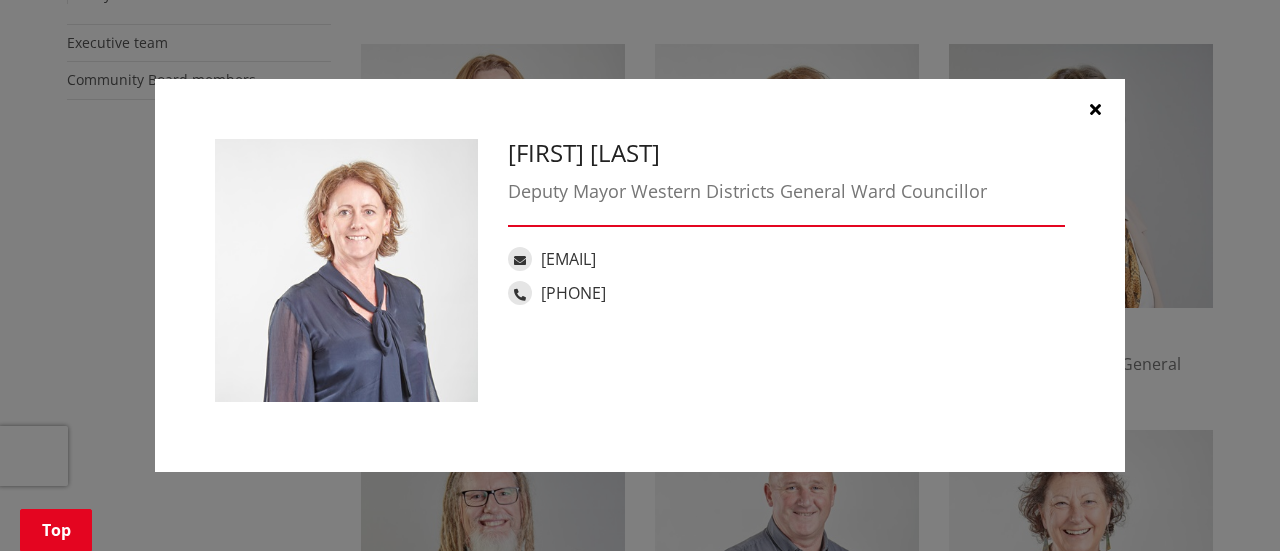click at bounding box center (1095, 109) 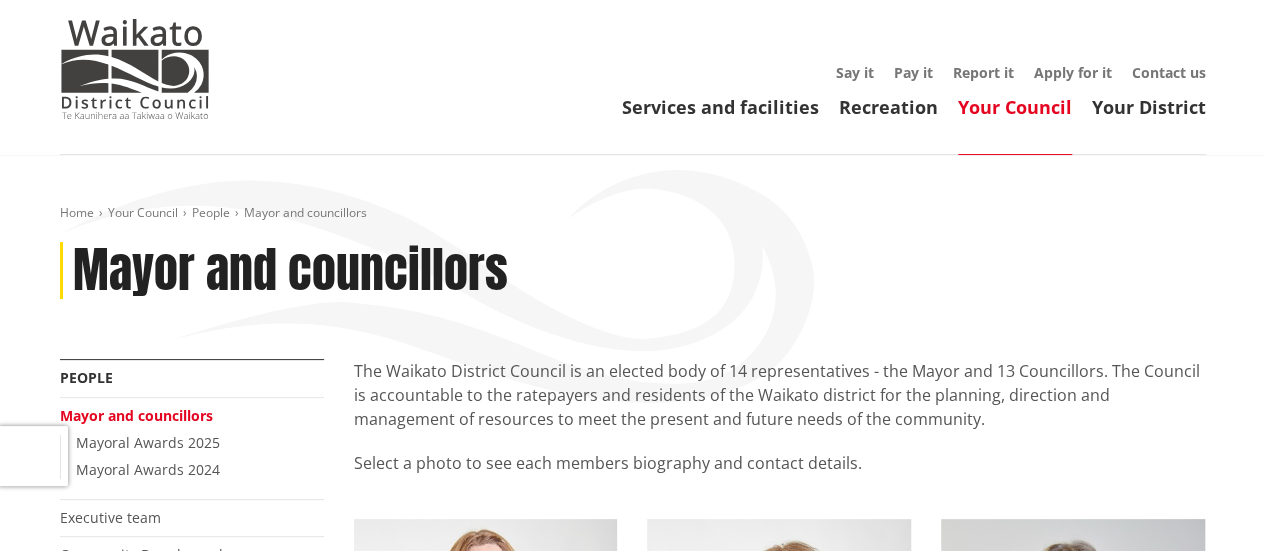 scroll, scrollTop: 0, scrollLeft: 0, axis: both 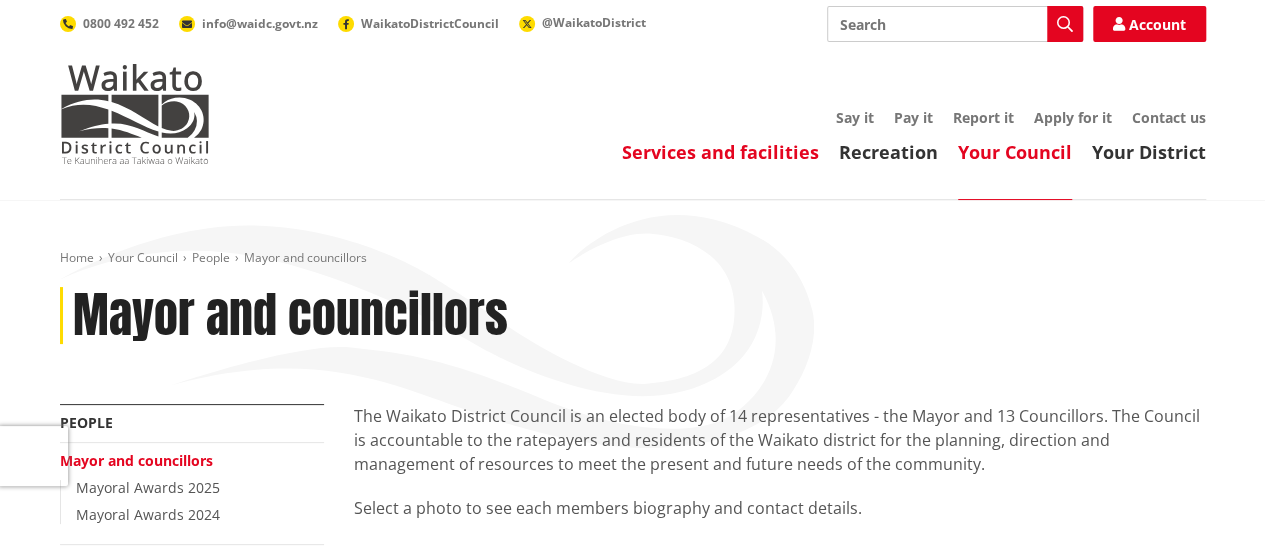 click on "Services and facilities" at bounding box center [720, 152] 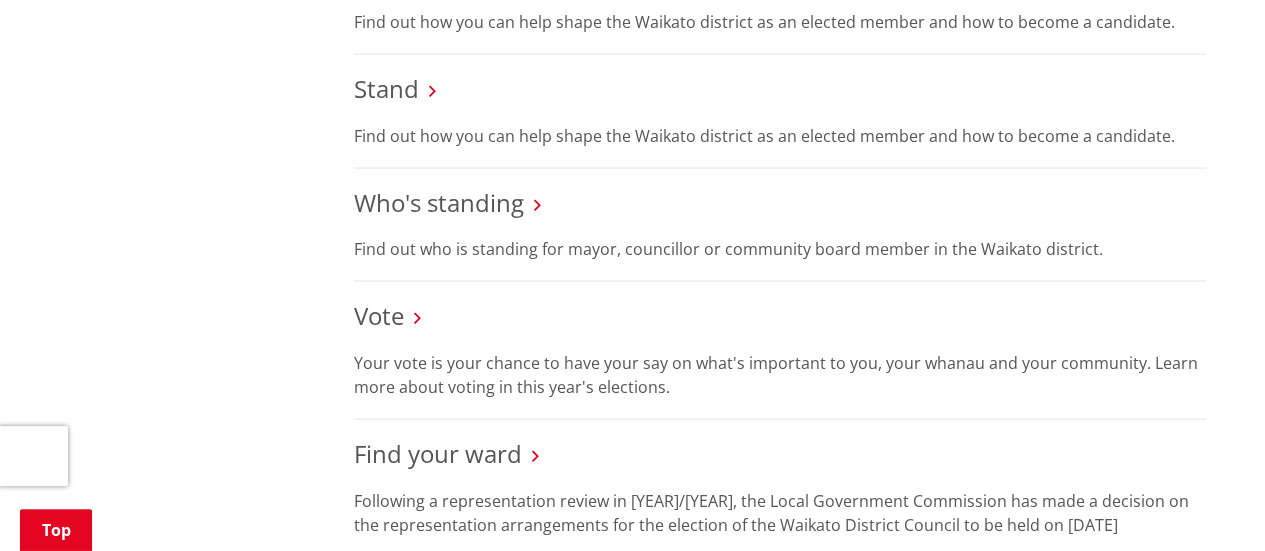 scroll, scrollTop: 1920, scrollLeft: 0, axis: vertical 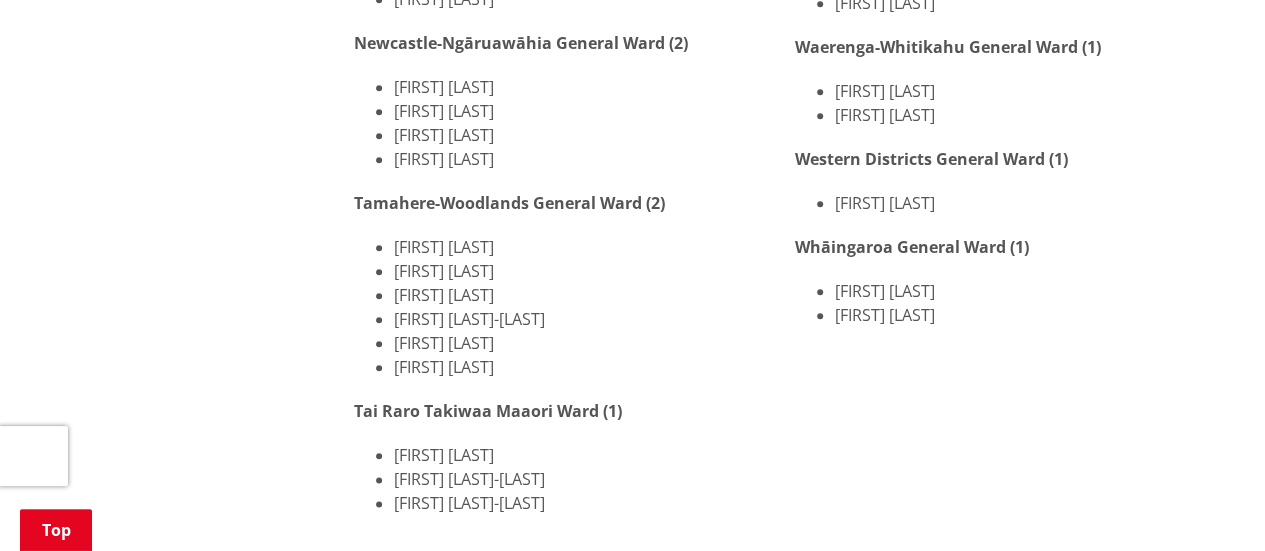 drag, startPoint x: 947, startPoint y: 317, endPoint x: 832, endPoint y: 323, distance: 115.15642 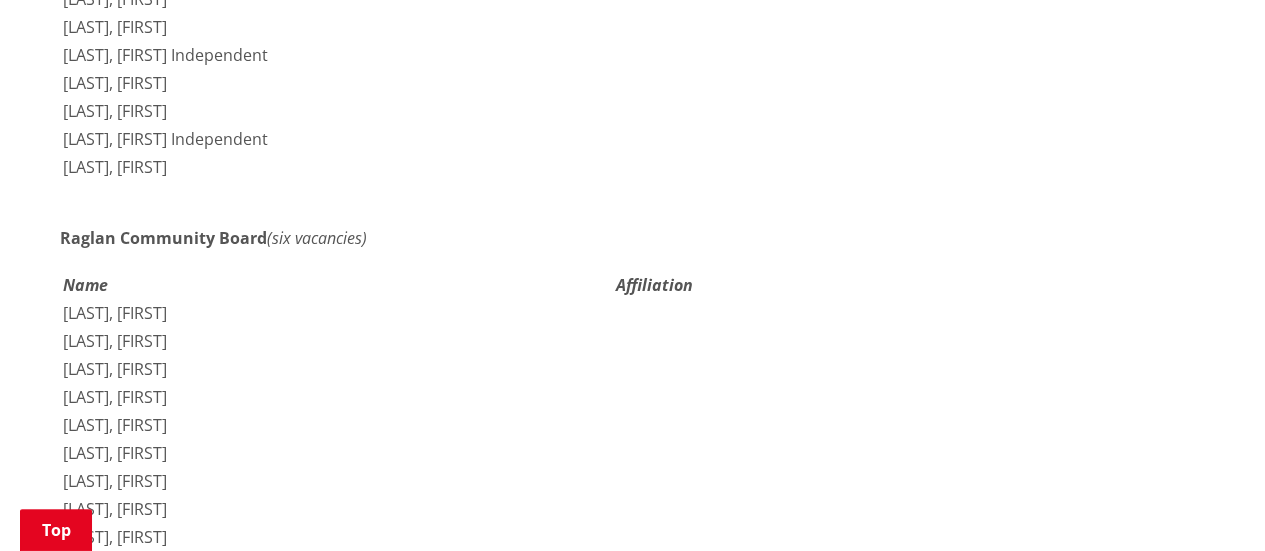 scroll, scrollTop: 3399, scrollLeft: 0, axis: vertical 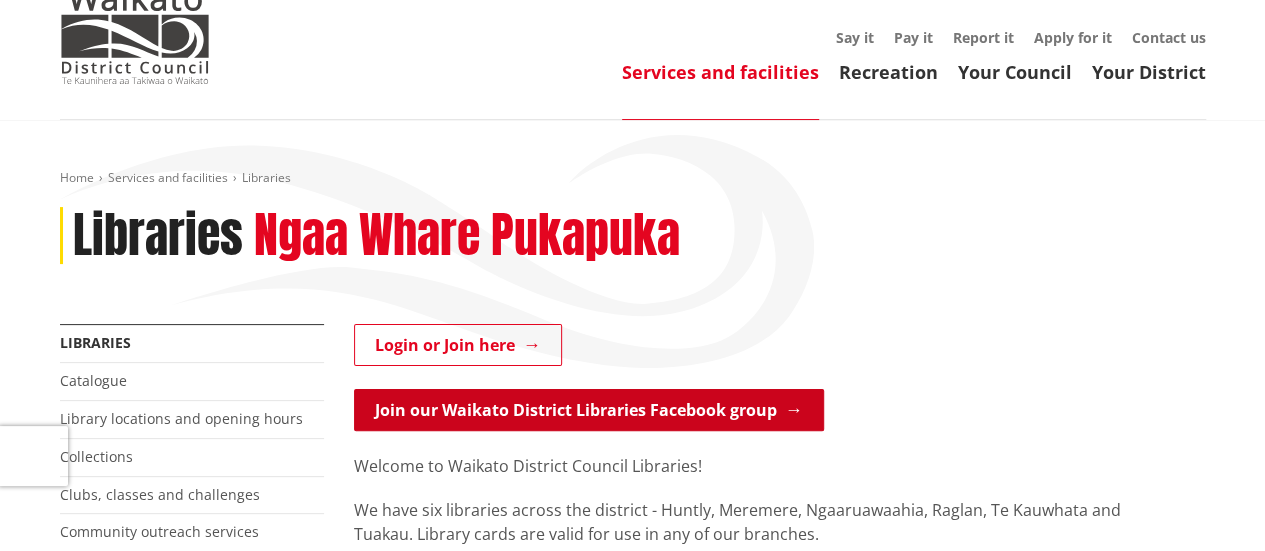 click on "Join our Waikato District Libraries Facebook group" at bounding box center (589, 410) 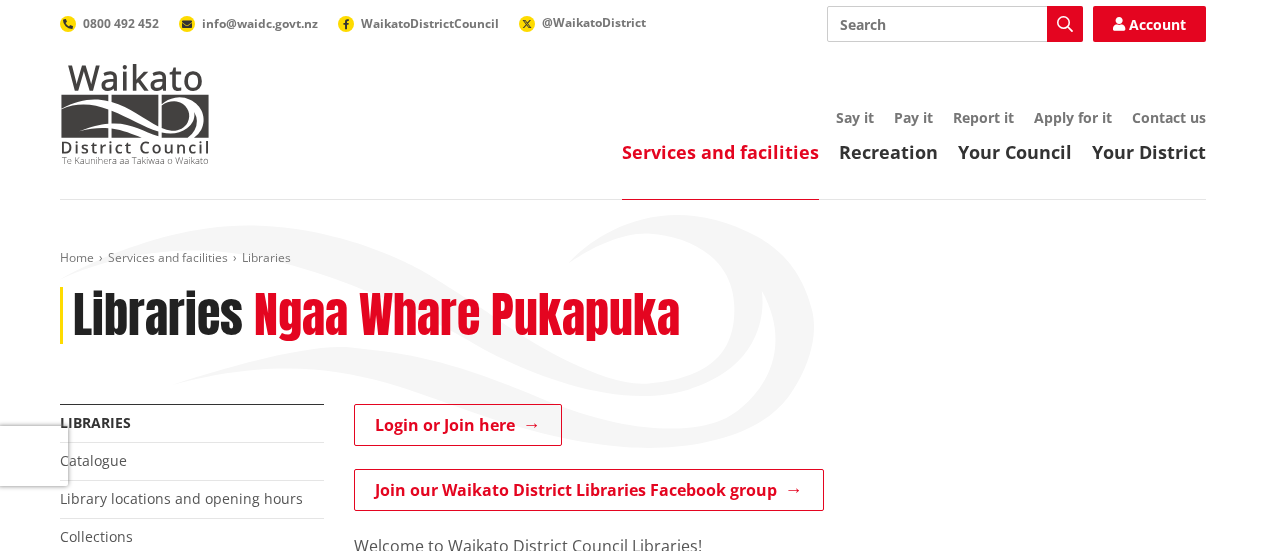 scroll, scrollTop: 80, scrollLeft: 0, axis: vertical 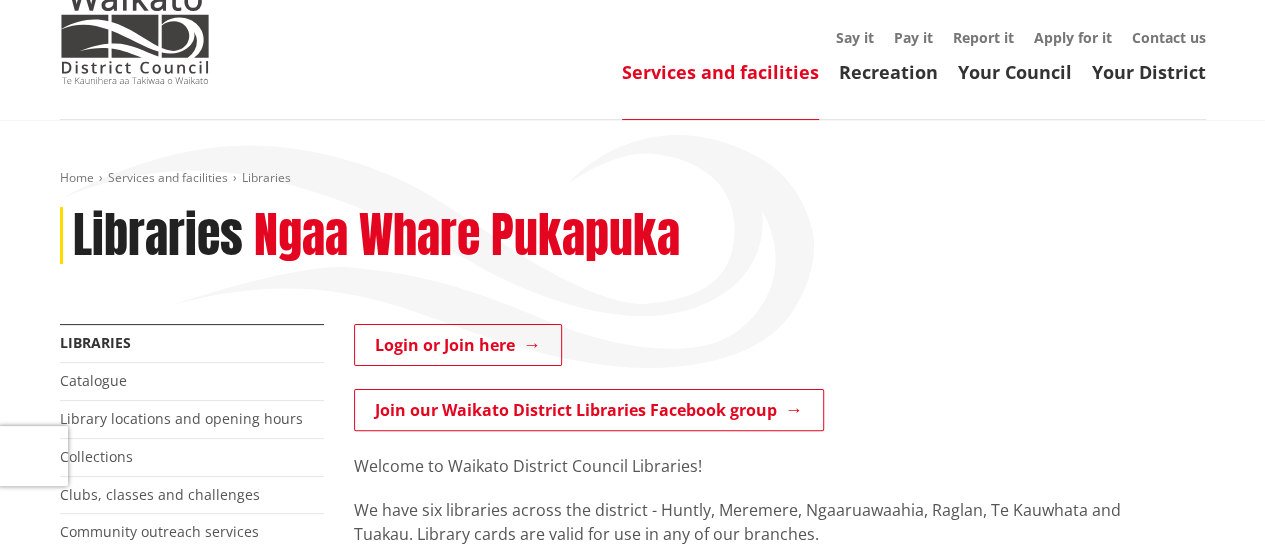click on "Home
Services and facilities
Libraries
Libraries
Ngaa Whare Pukapuka" at bounding box center [633, 247] 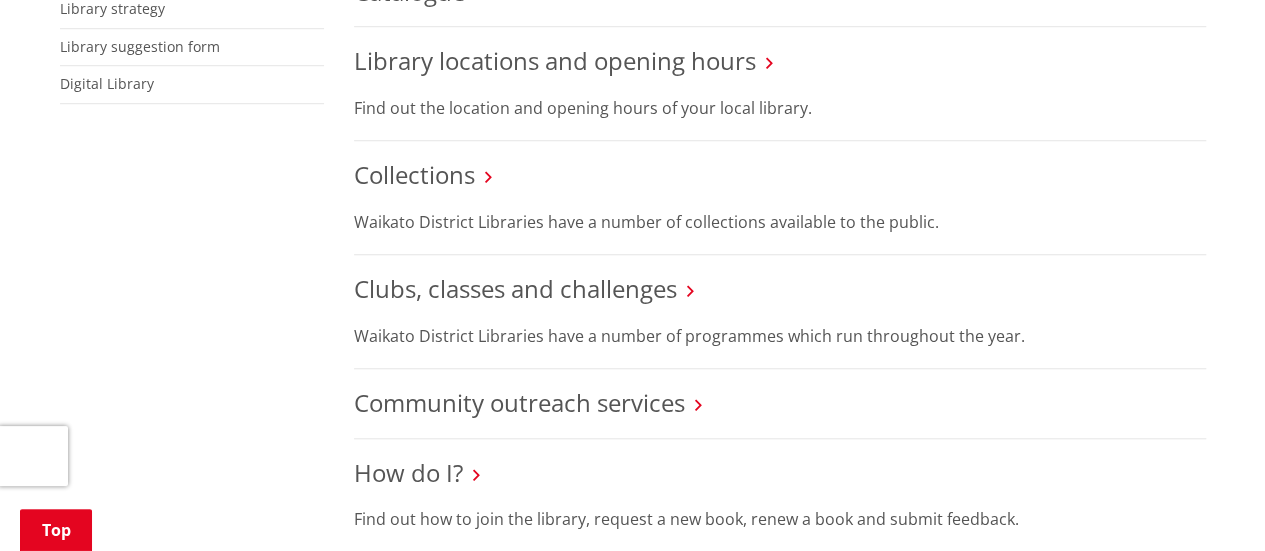 scroll, scrollTop: 720, scrollLeft: 0, axis: vertical 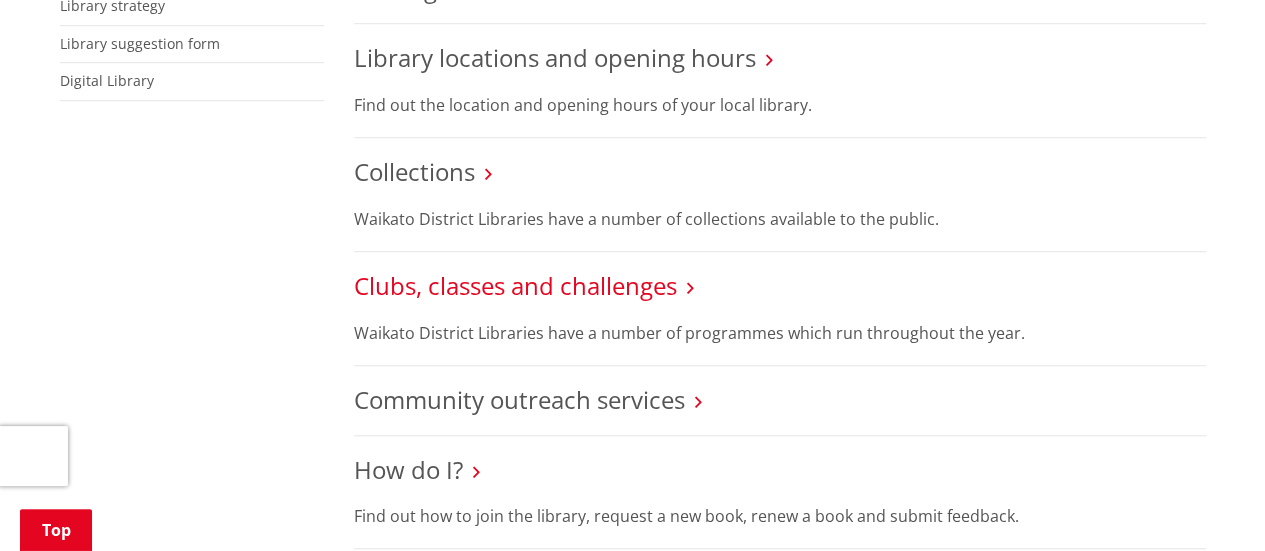 click on "Clubs, classes and challenges" at bounding box center (515, 285) 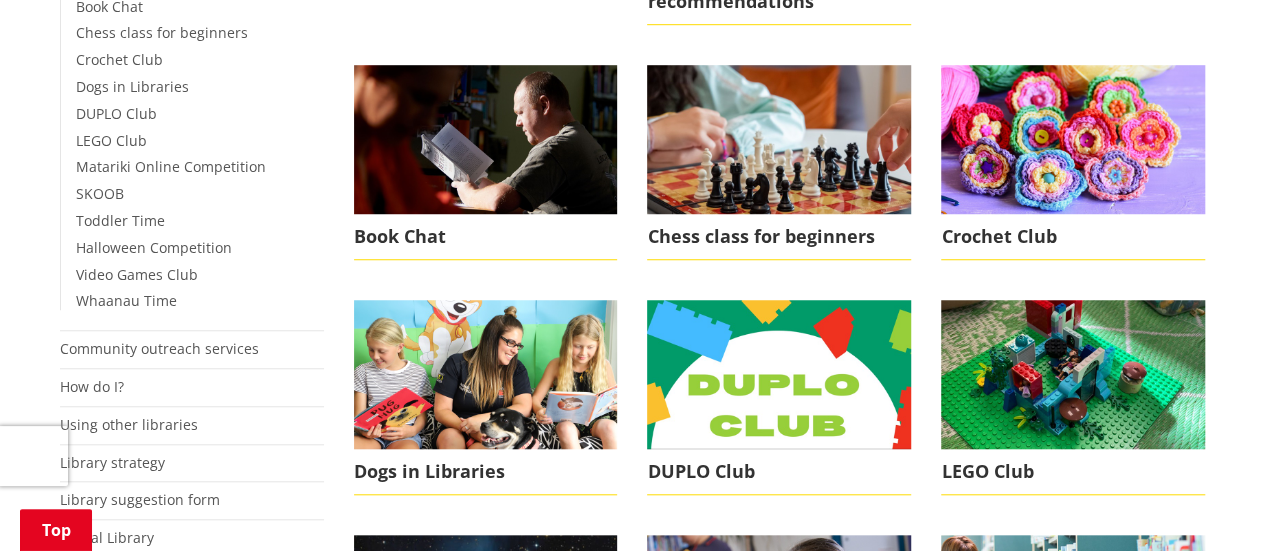 scroll, scrollTop: 600, scrollLeft: 0, axis: vertical 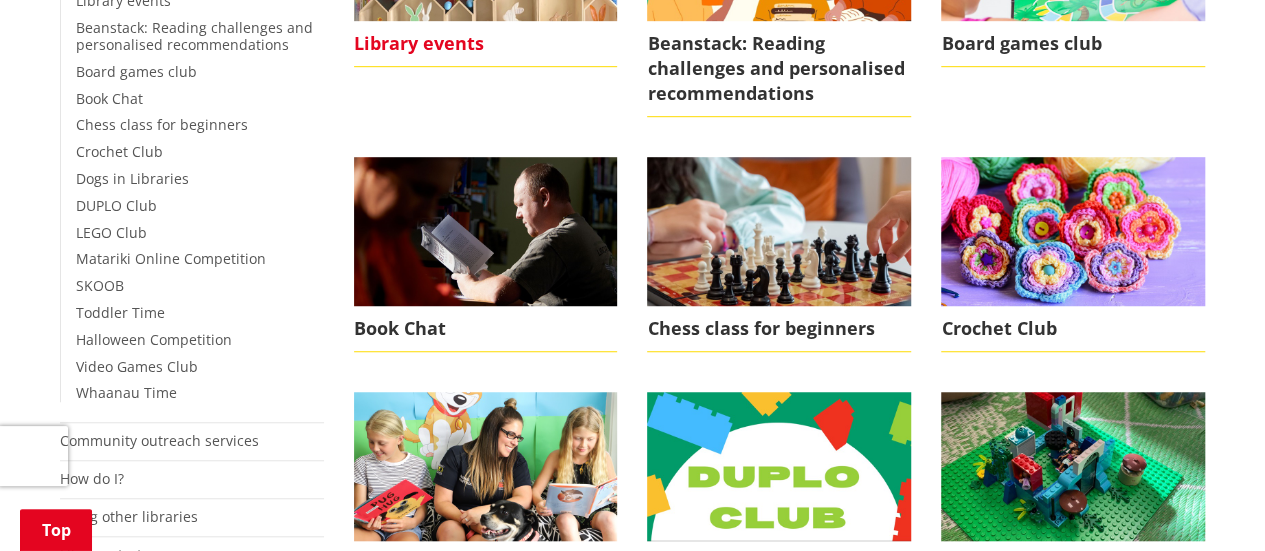 click on "Library events" at bounding box center (486, 44) 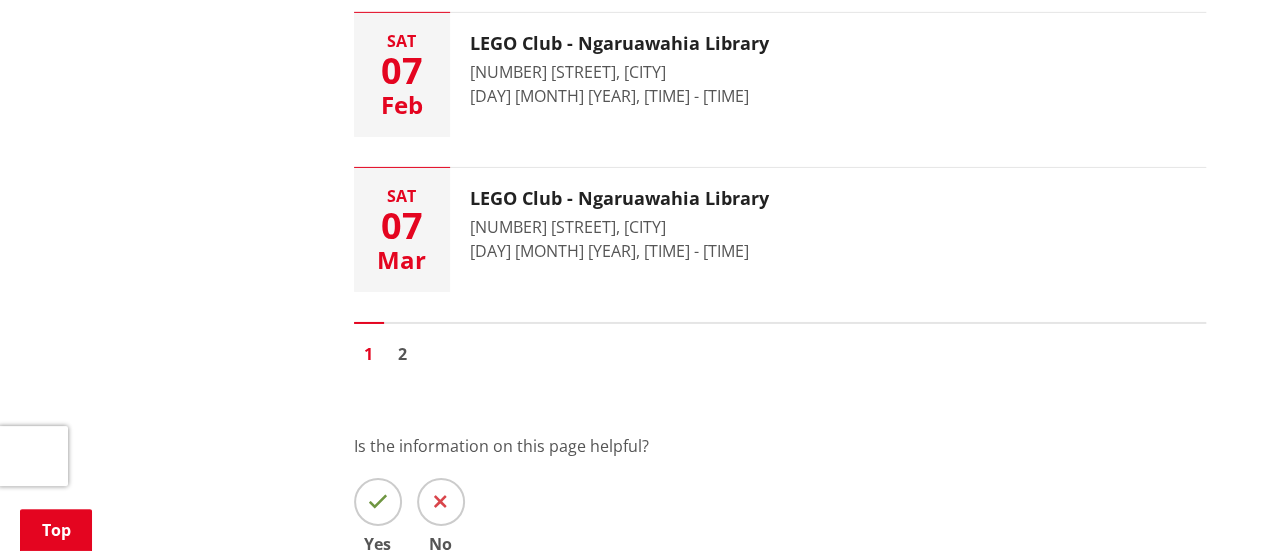scroll, scrollTop: 3360, scrollLeft: 0, axis: vertical 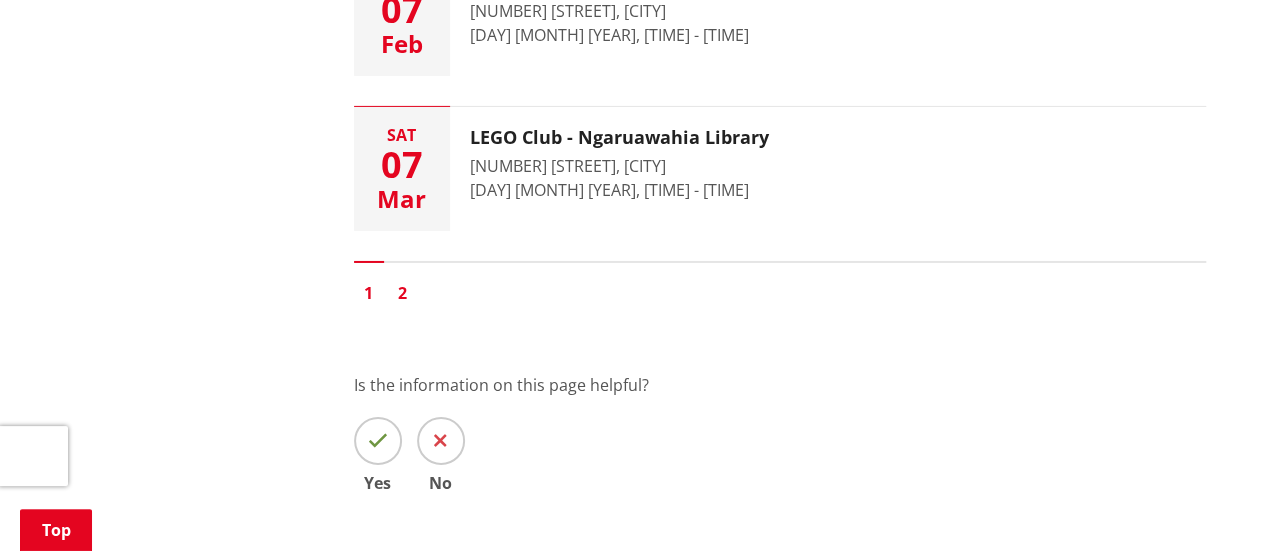click on "2" at bounding box center (403, 293) 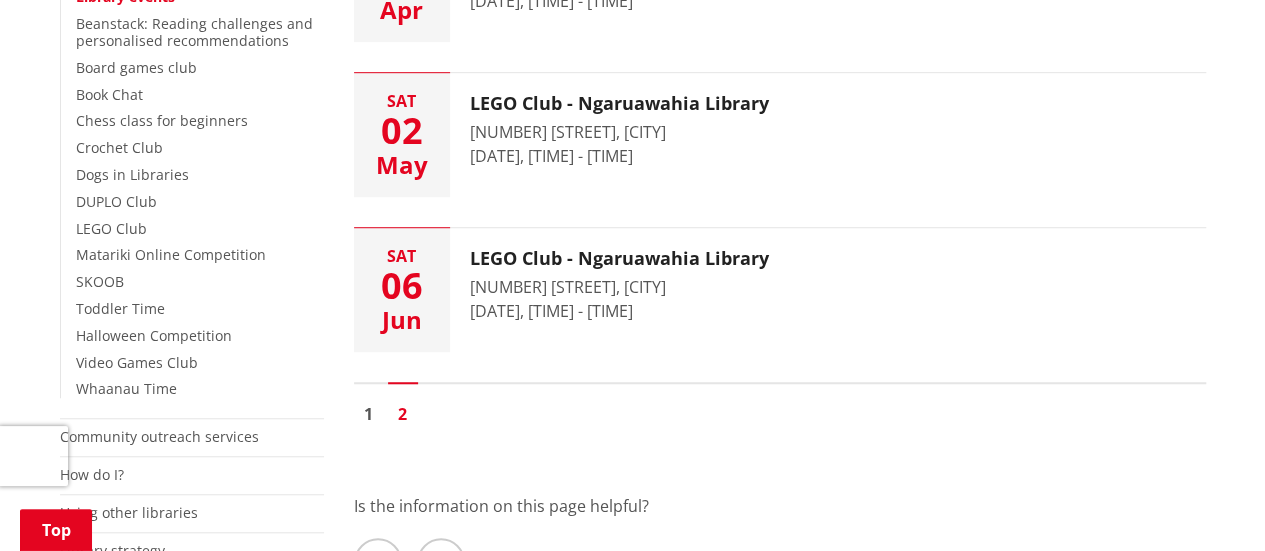 scroll, scrollTop: 600, scrollLeft: 0, axis: vertical 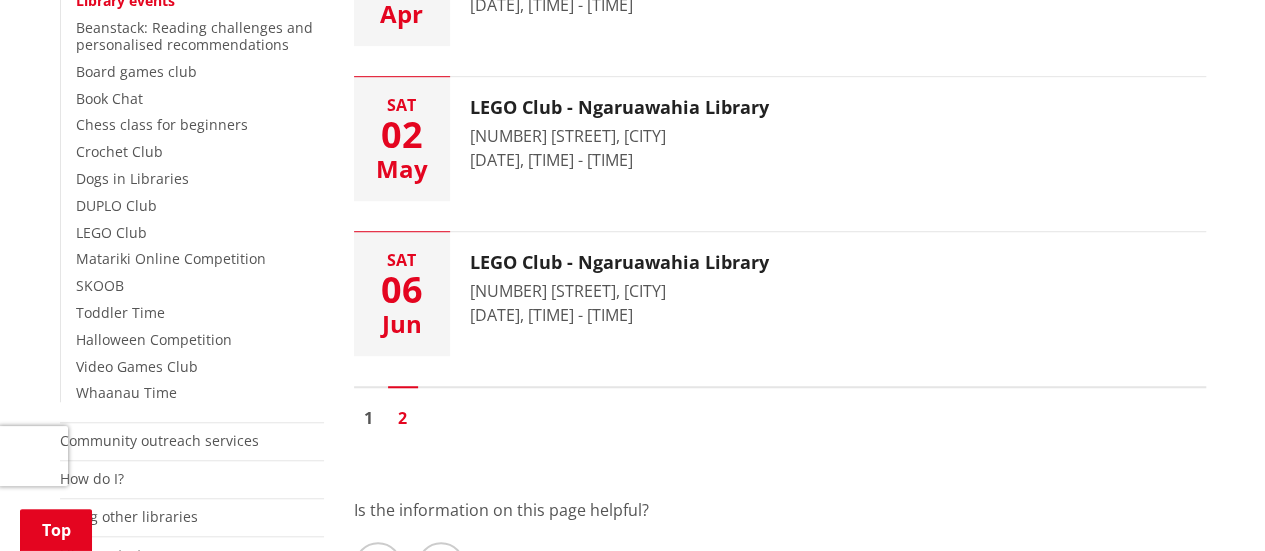 click on "Library events
Beanstack: Reading challenges and personalised recommendations
Board games club
Book Chat
Chess class for beginners
Crochet Club
Dogs in Libraries
DUPLO Club
LEGO Club
Matariki Online Competition
SKOOB
Toddler Time
Halloween Competition
Video Games Club
Whaanau Time" at bounding box center [192, 197] 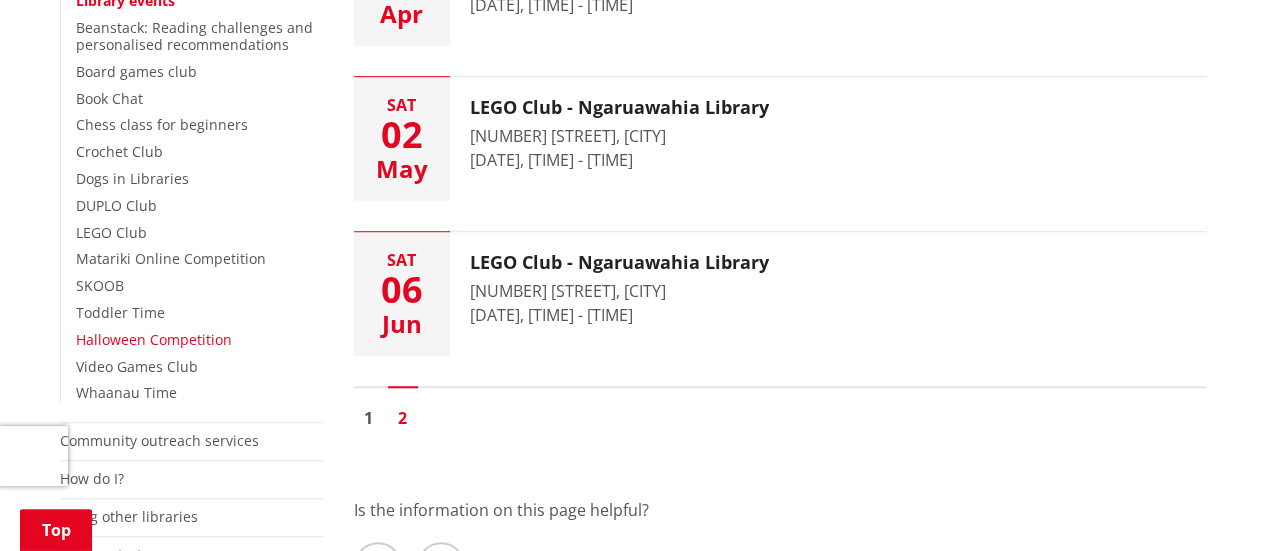 click on "Halloween Competition" at bounding box center [154, 339] 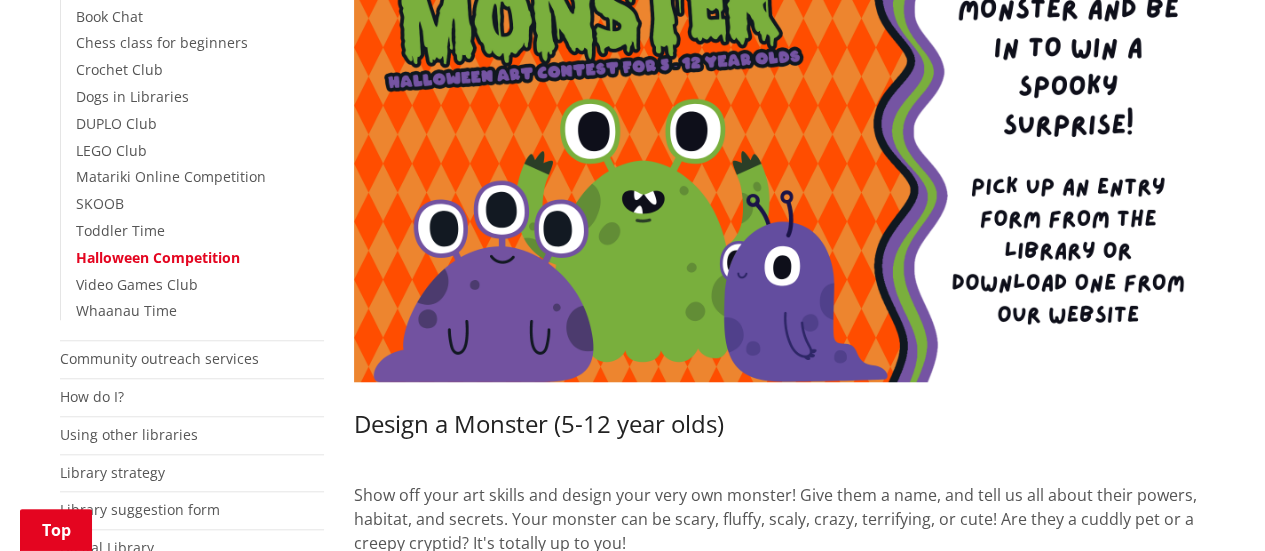 scroll, scrollTop: 680, scrollLeft: 0, axis: vertical 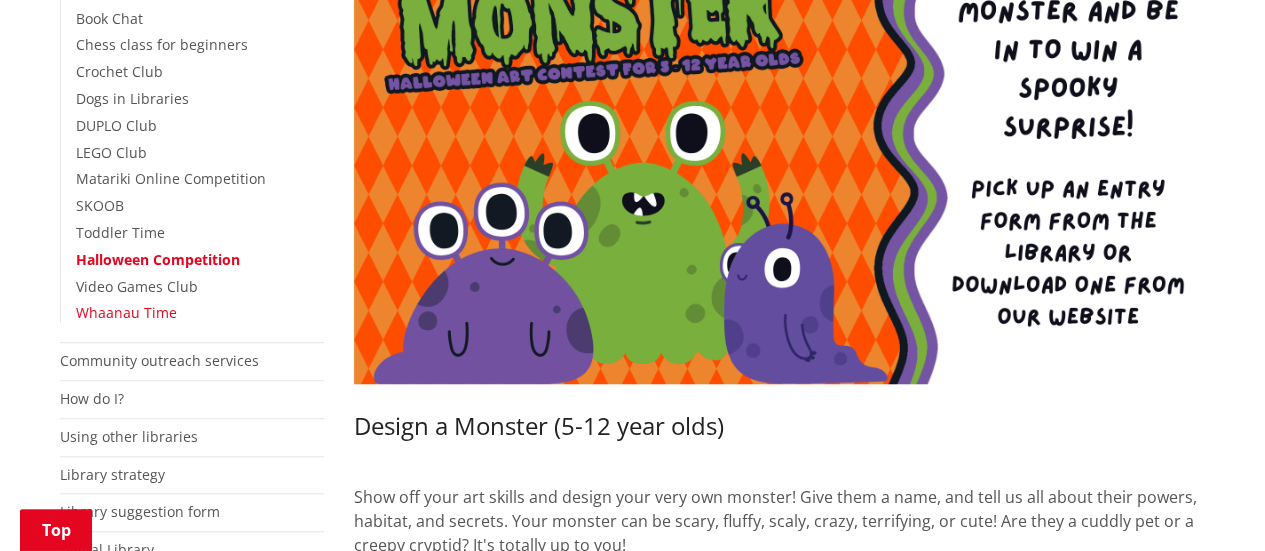 click on "Whaanau Time" at bounding box center [126, 312] 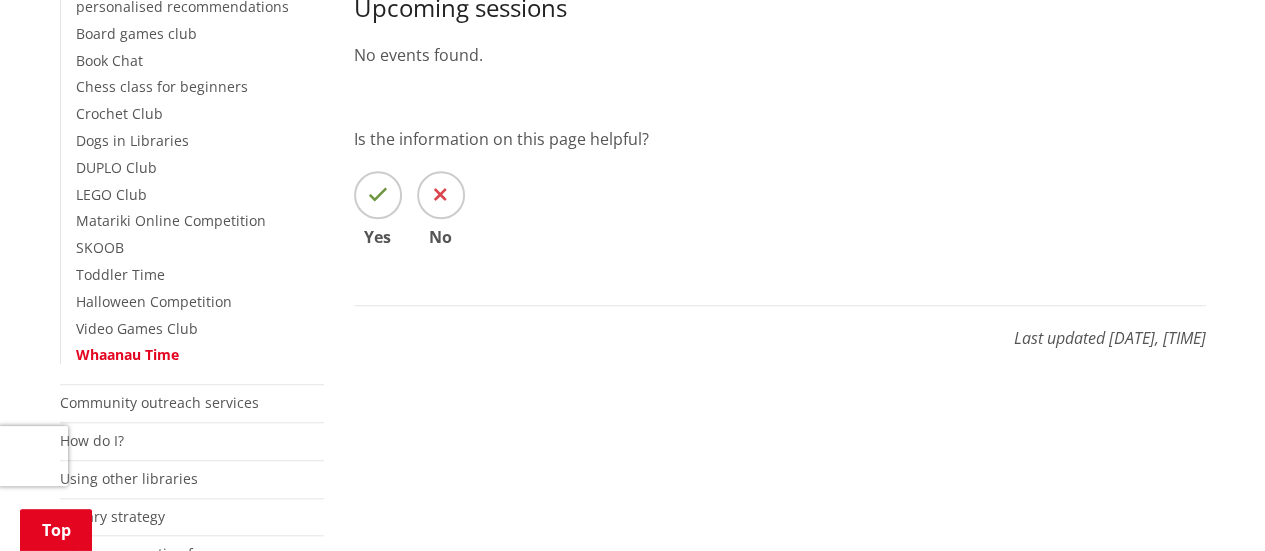 scroll, scrollTop: 640, scrollLeft: 0, axis: vertical 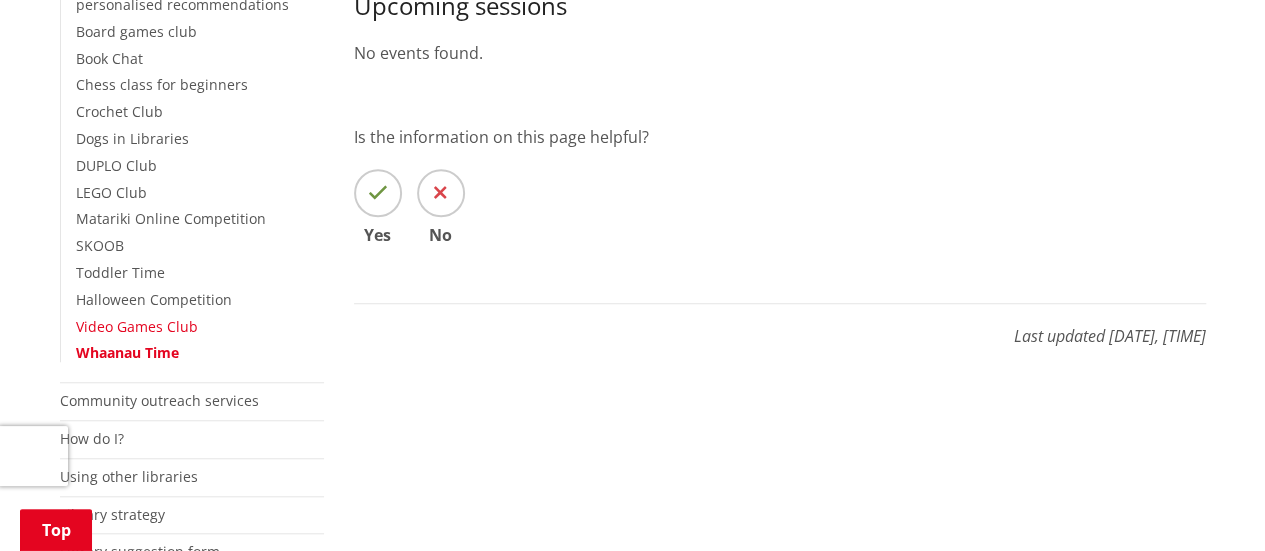 click on "Video Games Club" at bounding box center [137, 326] 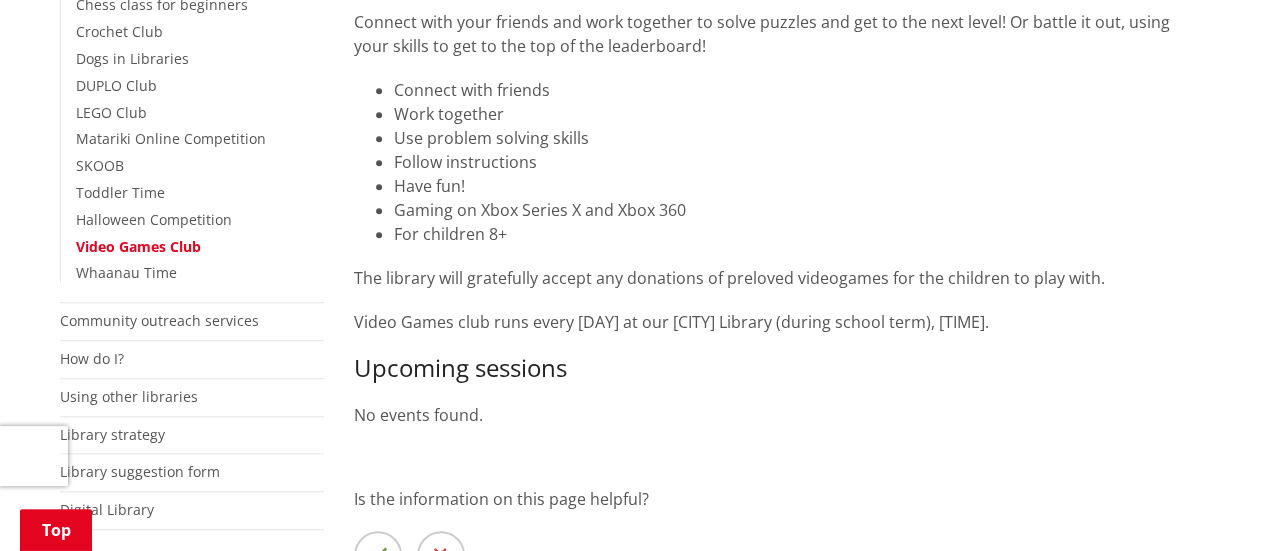 scroll, scrollTop: 800, scrollLeft: 0, axis: vertical 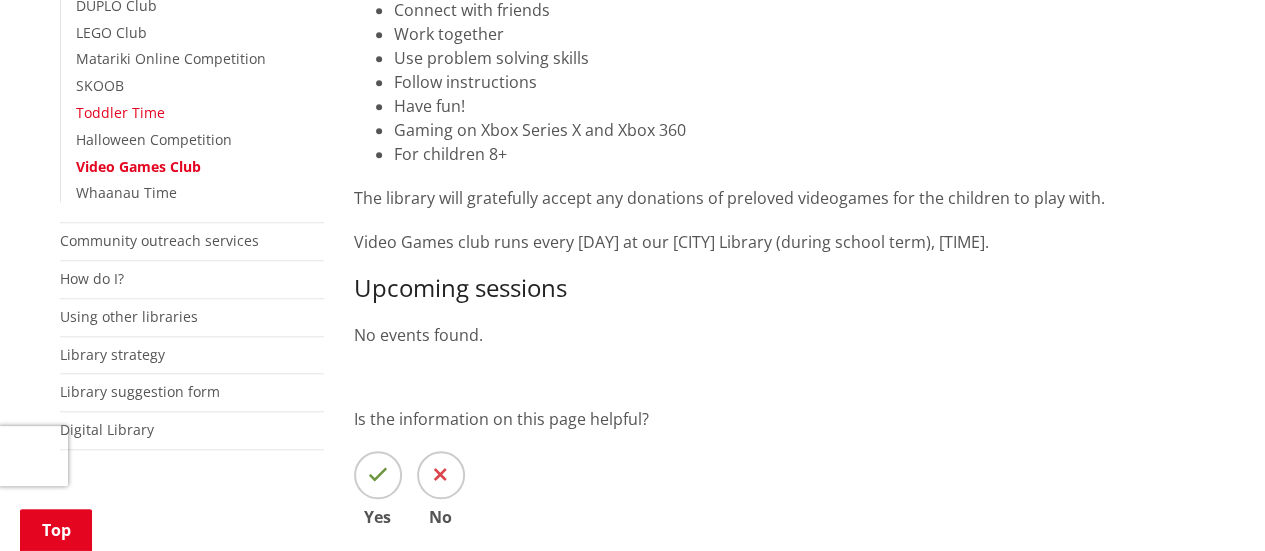 click on "Toddler Time" at bounding box center [120, 112] 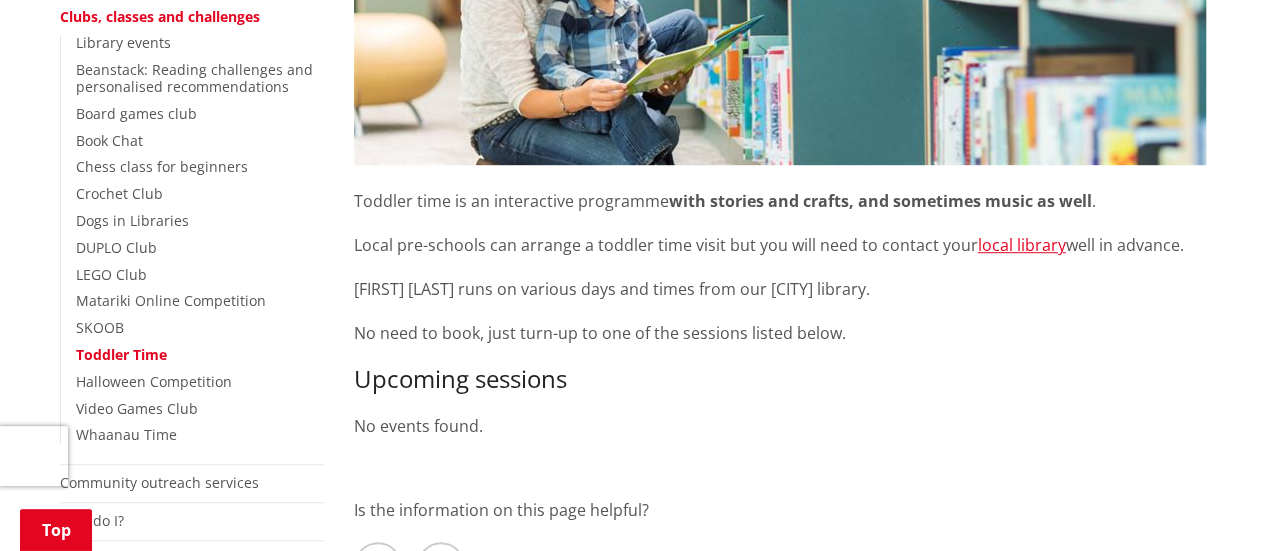 scroll, scrollTop: 598, scrollLeft: 0, axis: vertical 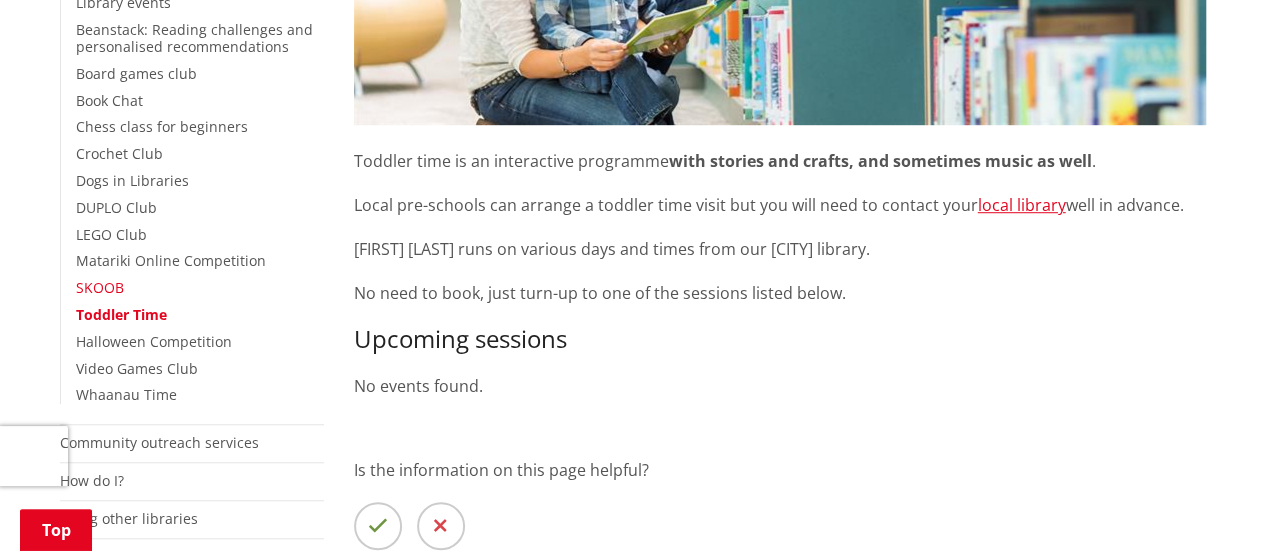 click on "SKOOB" at bounding box center [100, 287] 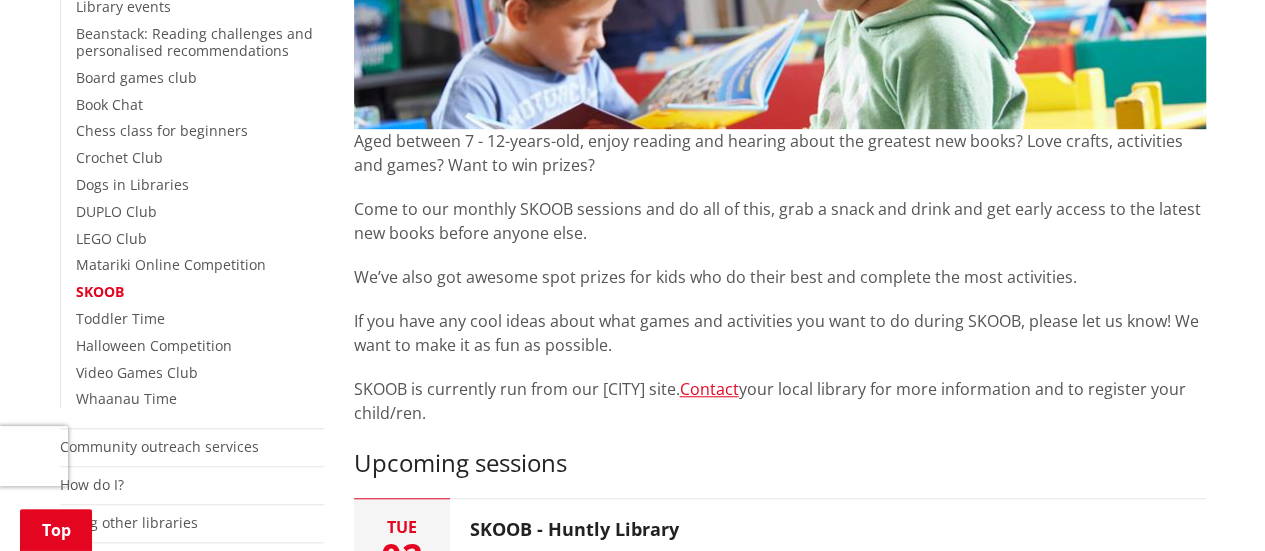 scroll, scrollTop: 600, scrollLeft: 0, axis: vertical 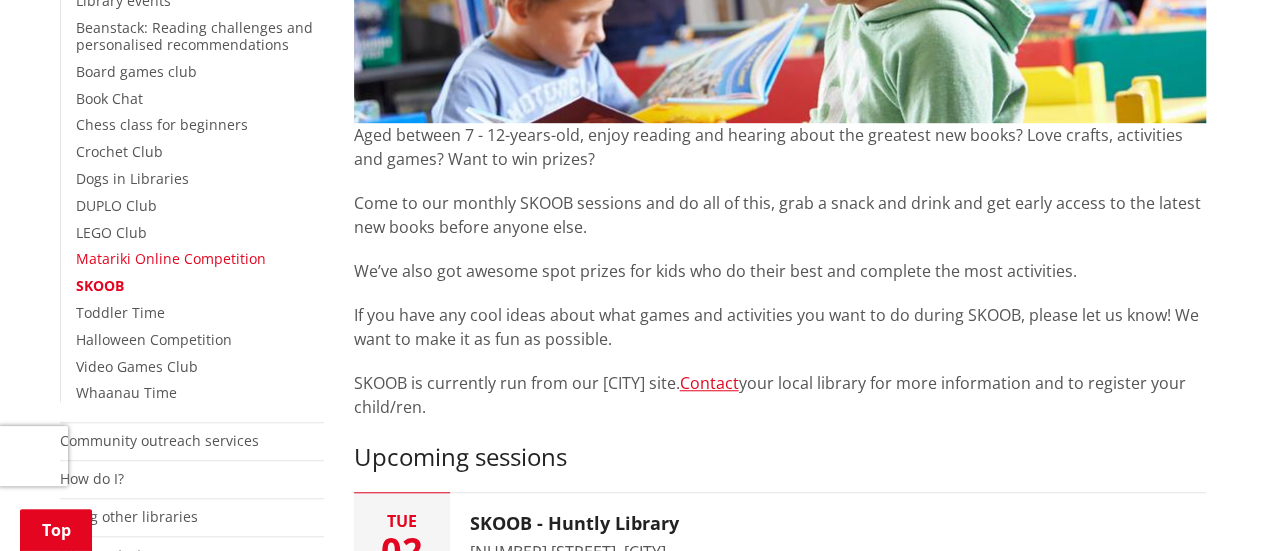 click on "Matariki Online Competition" at bounding box center [171, 258] 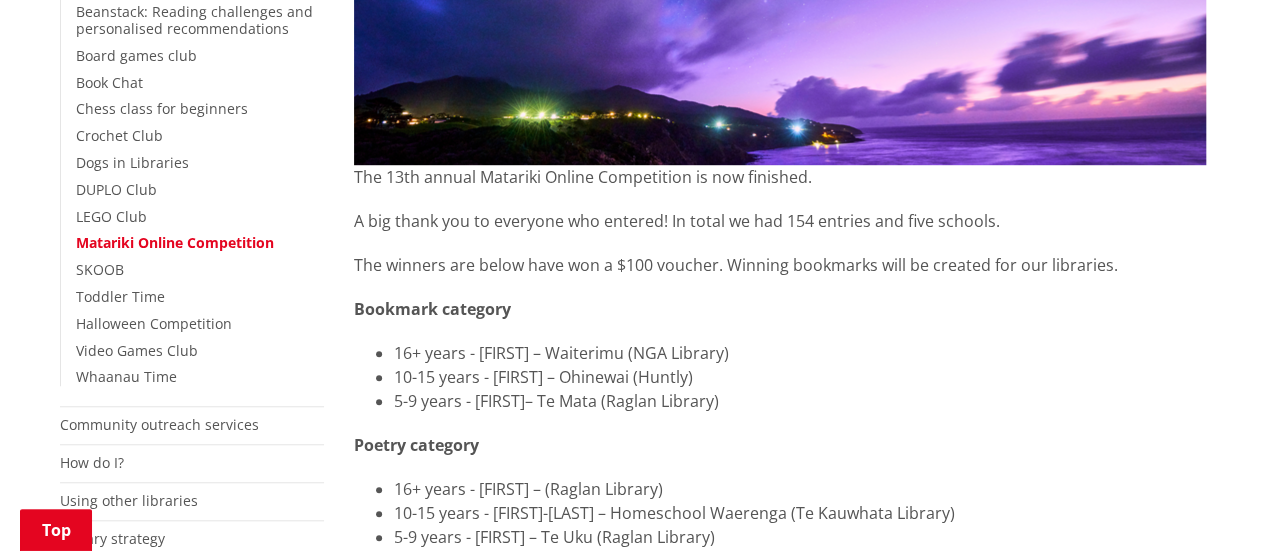 scroll, scrollTop: 620, scrollLeft: 0, axis: vertical 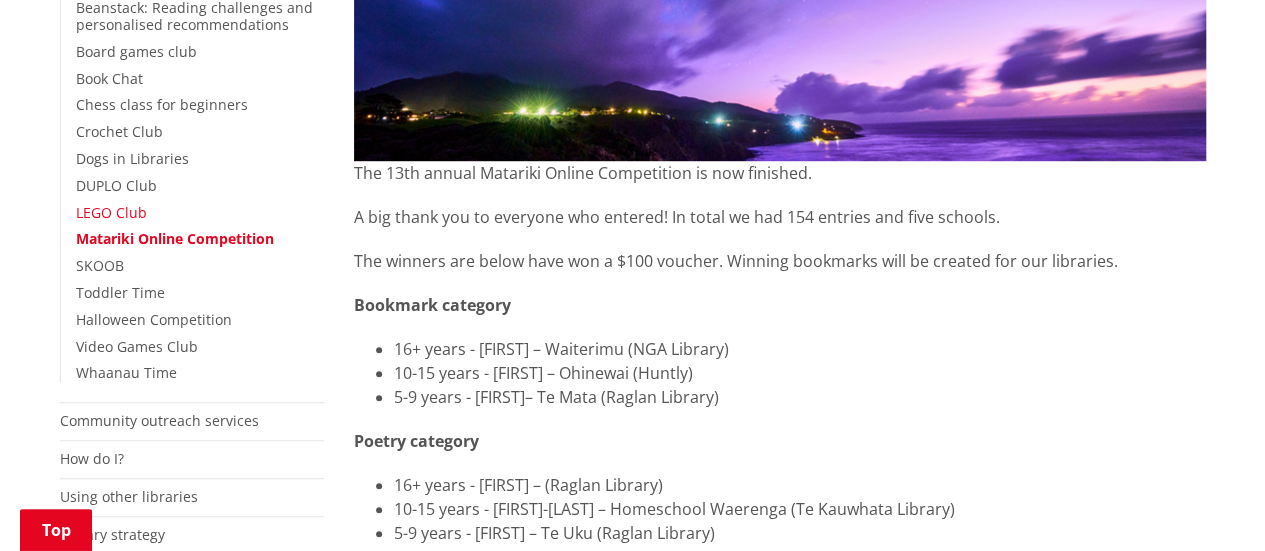 click on "LEGO Club" at bounding box center (111, 212) 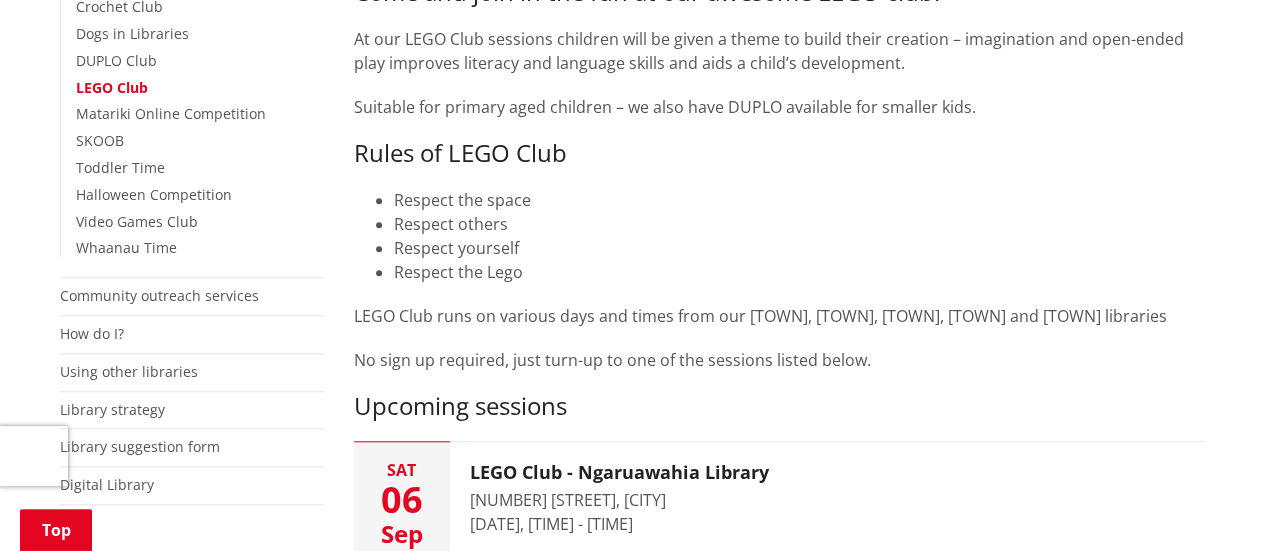 scroll, scrollTop: 668, scrollLeft: 0, axis: vertical 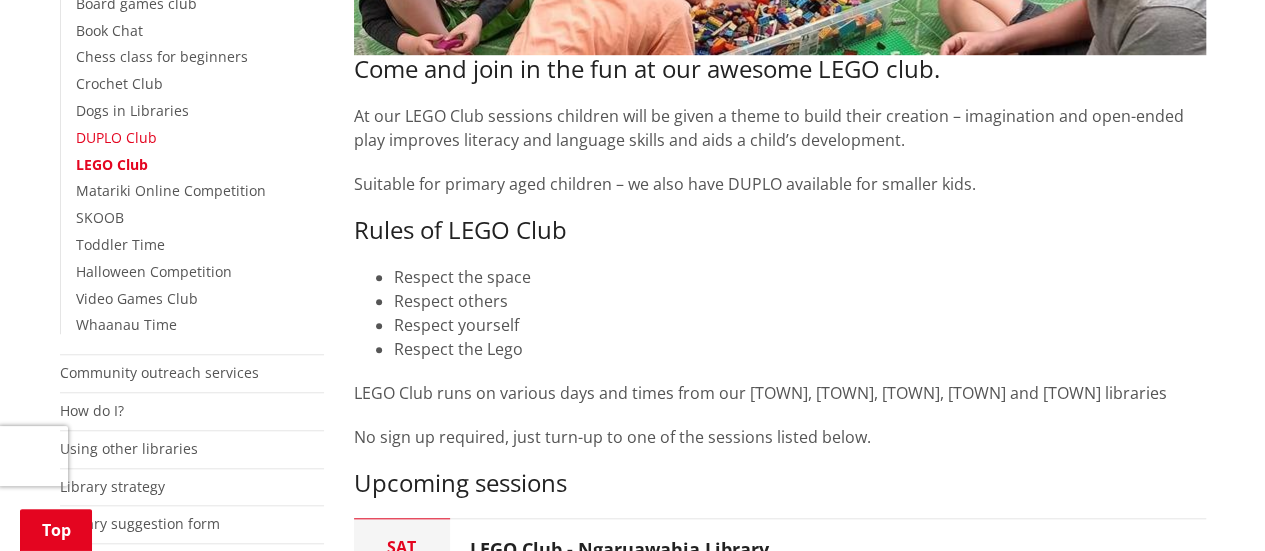 click on "DUPLO Club" at bounding box center (116, 137) 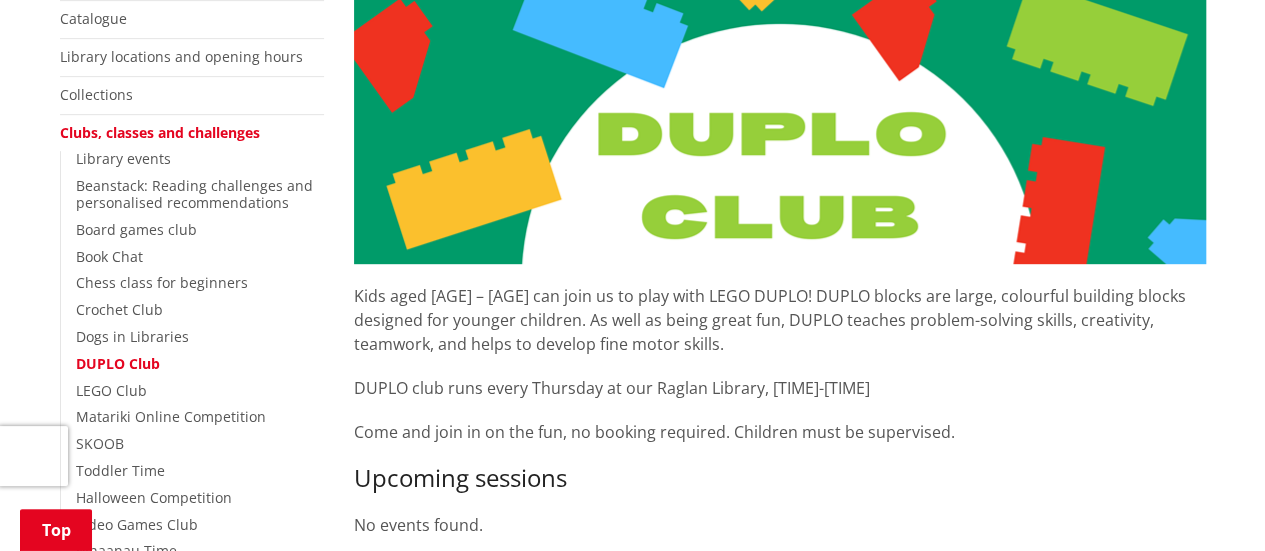 scroll, scrollTop: 400, scrollLeft: 0, axis: vertical 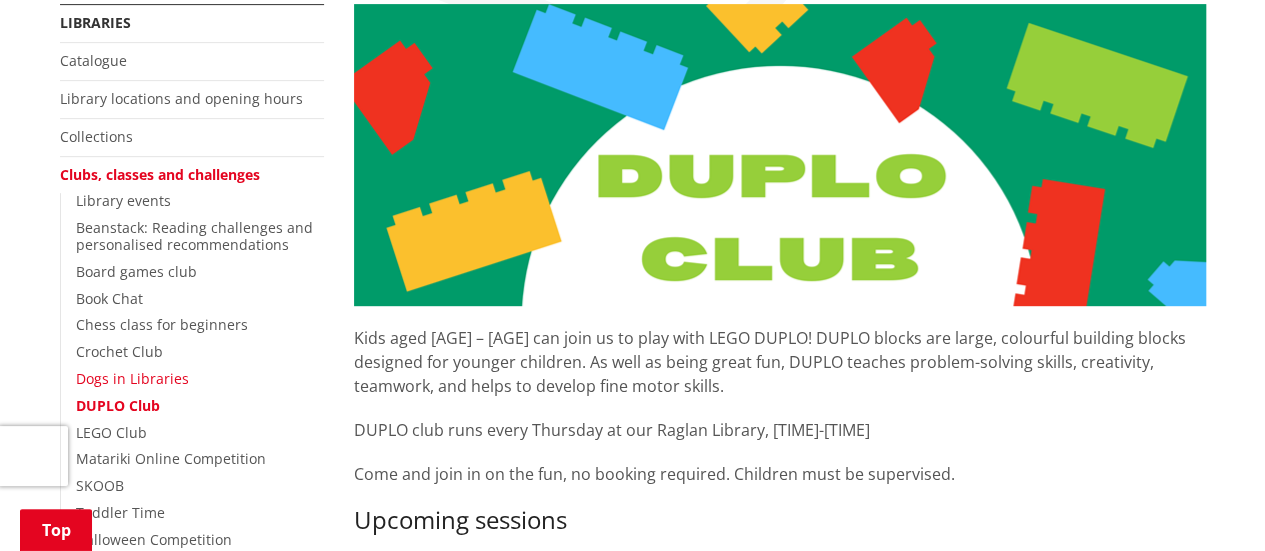 click on "Dogs in Libraries" at bounding box center [132, 378] 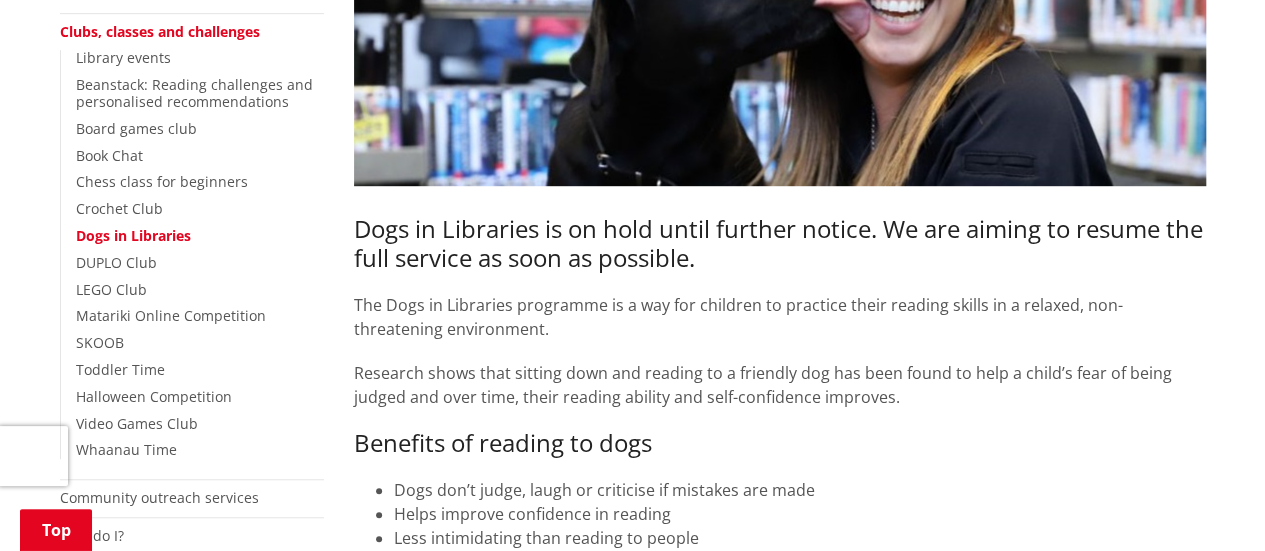 scroll, scrollTop: 520, scrollLeft: 0, axis: vertical 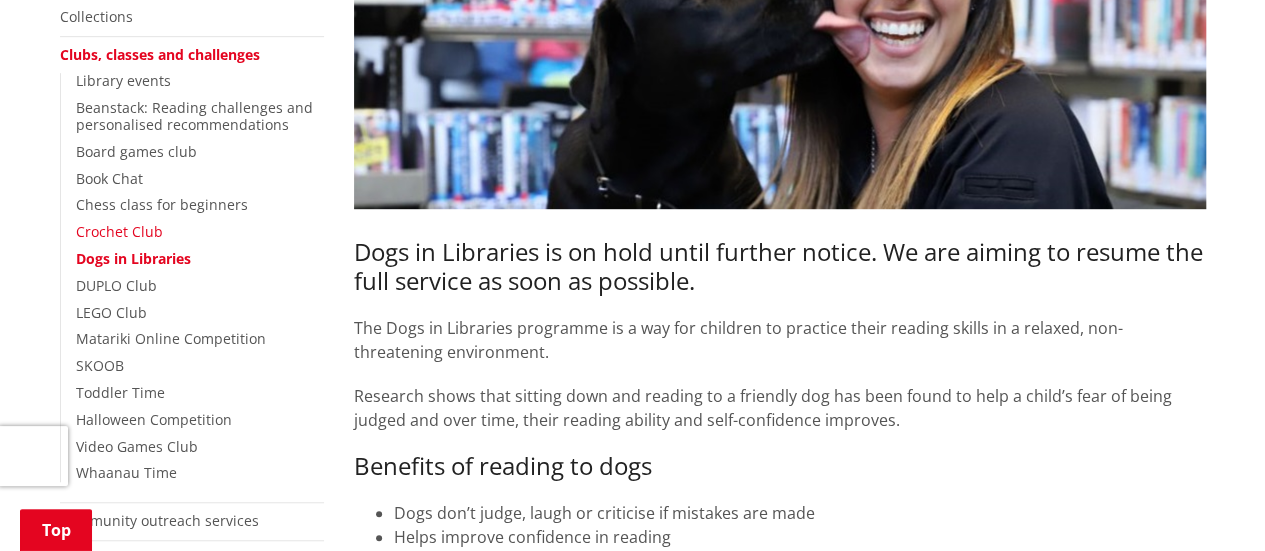 click on "Crochet Club" at bounding box center [119, 231] 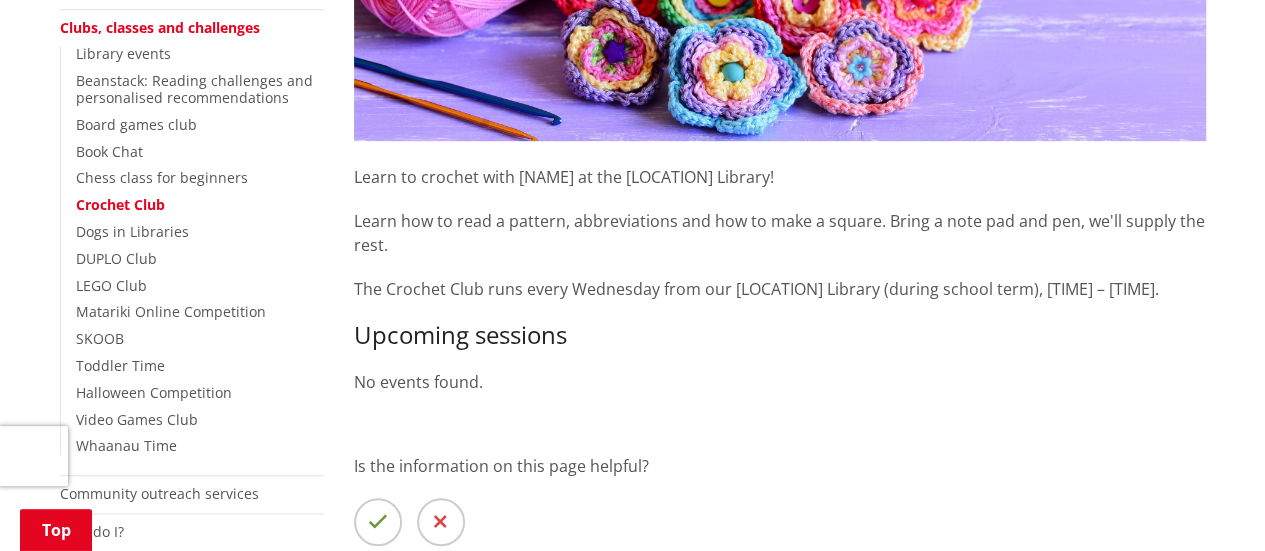 scroll, scrollTop: 680, scrollLeft: 0, axis: vertical 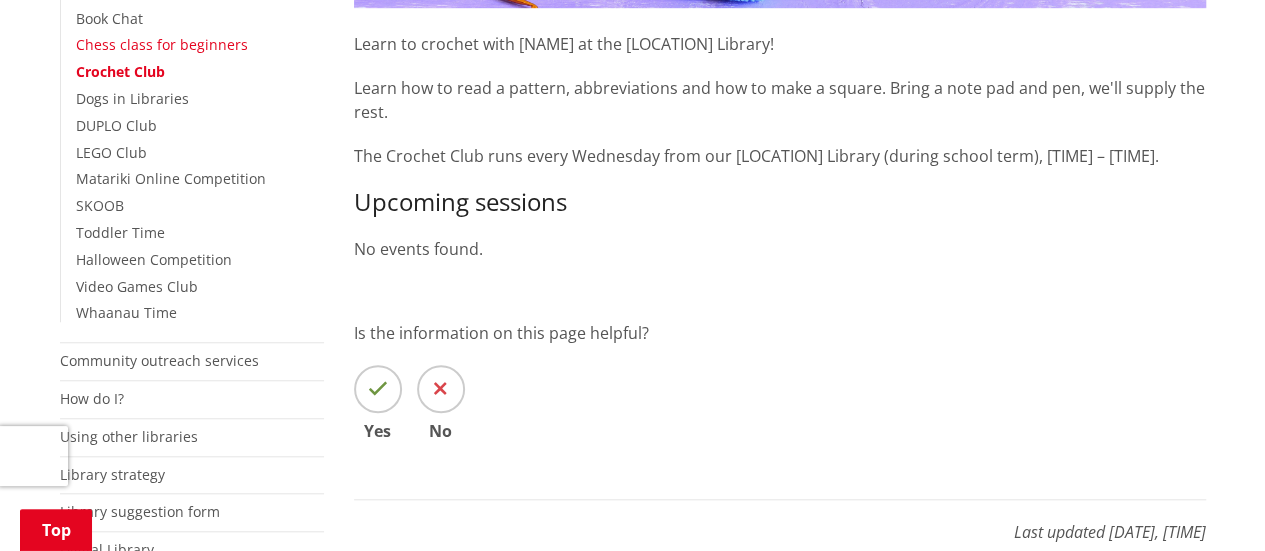 click on "Chess class for beginners" at bounding box center [162, 44] 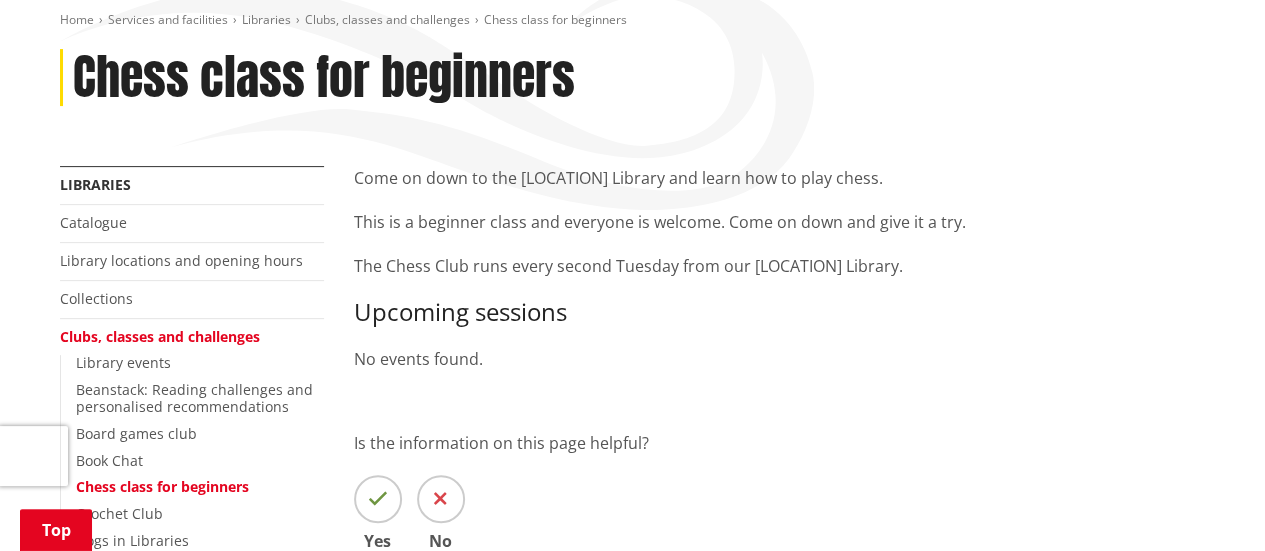 scroll, scrollTop: 440, scrollLeft: 0, axis: vertical 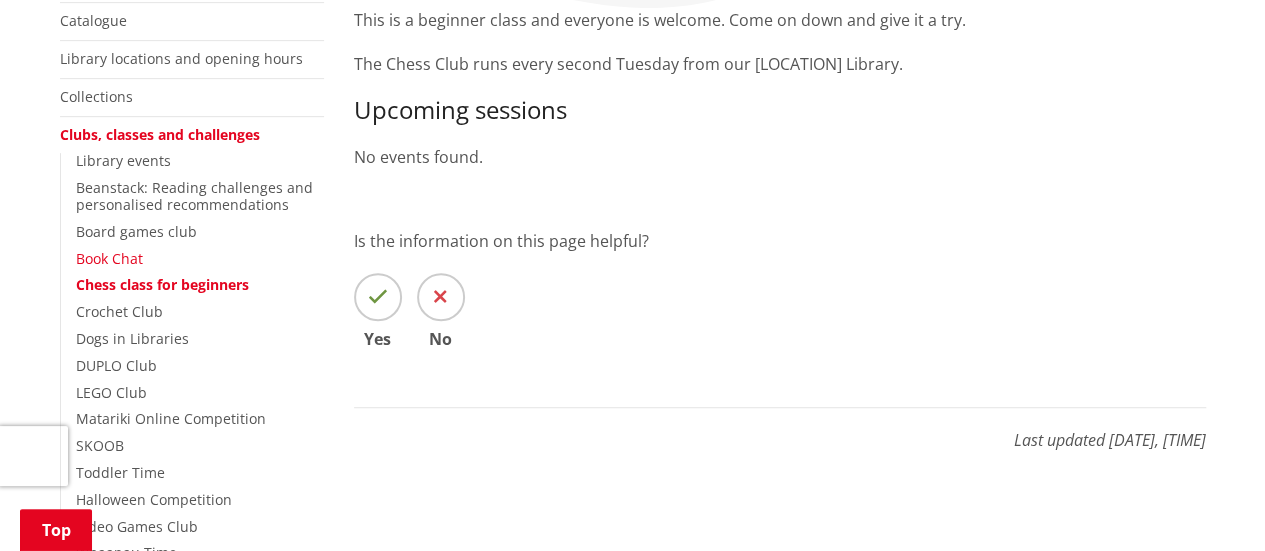 click on "Book Chat" at bounding box center [109, 258] 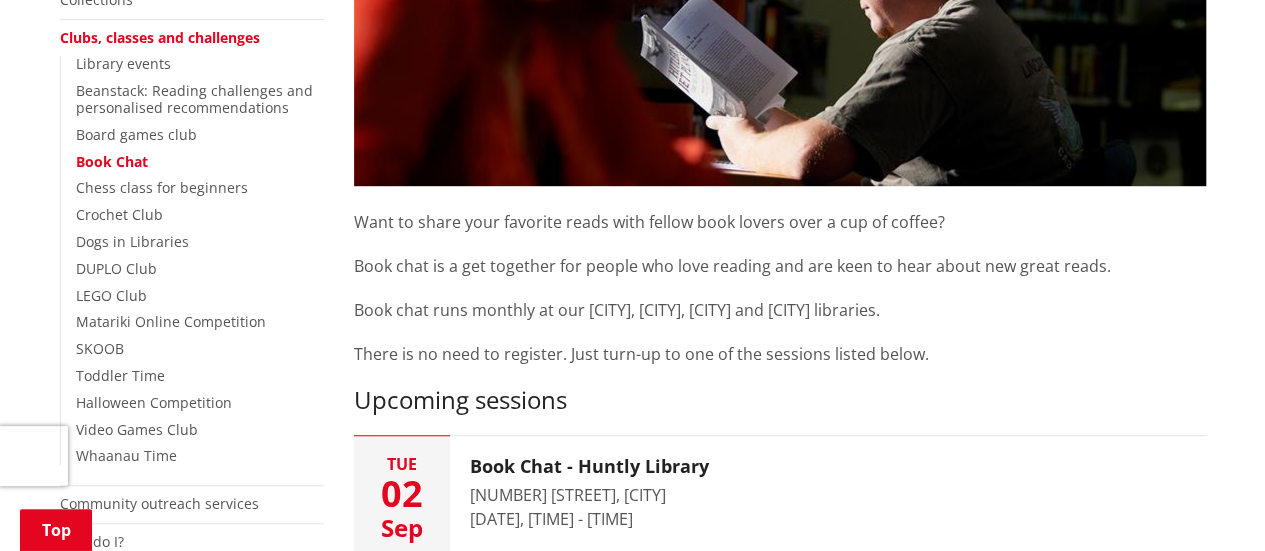 scroll, scrollTop: 560, scrollLeft: 0, axis: vertical 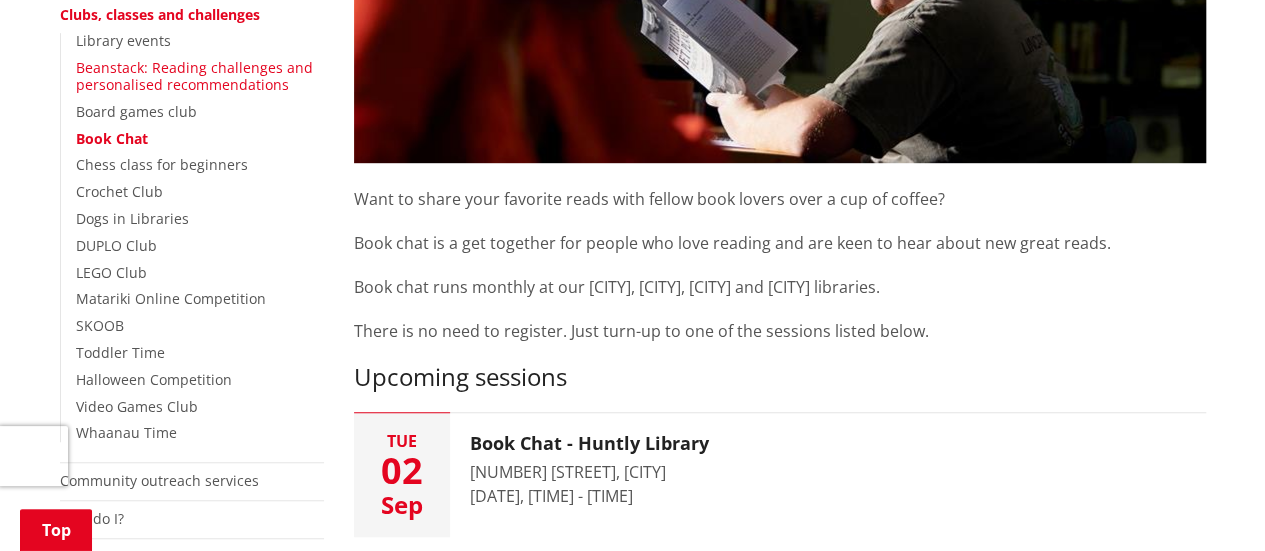 drag, startPoint x: 109, startPoint y: 108, endPoint x: 280, endPoint y: 59, distance: 177.88199 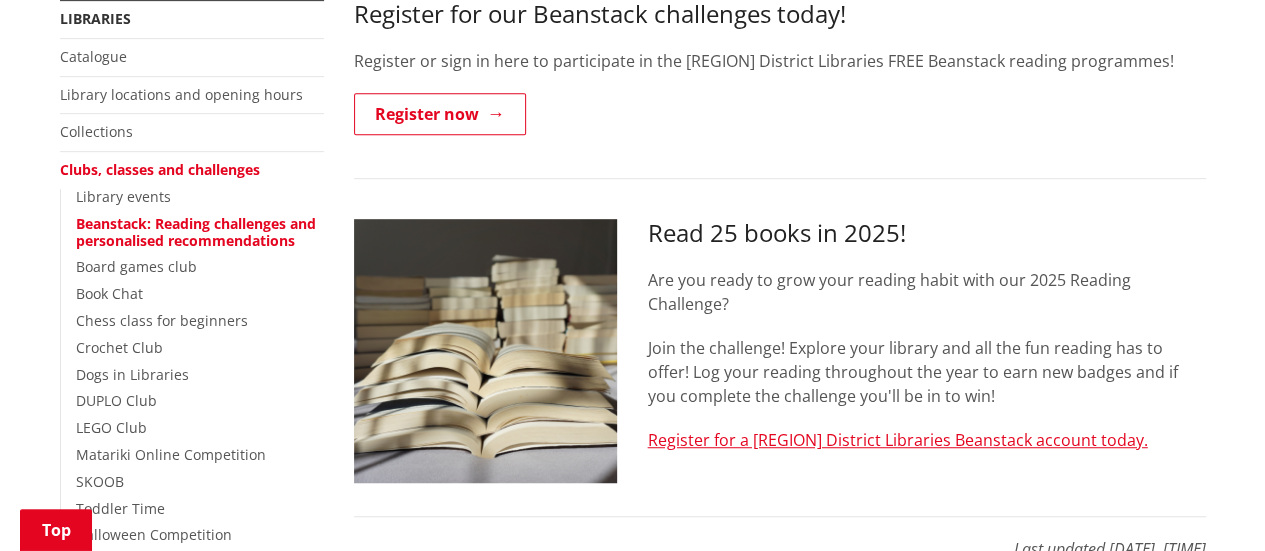 scroll, scrollTop: 486, scrollLeft: 0, axis: vertical 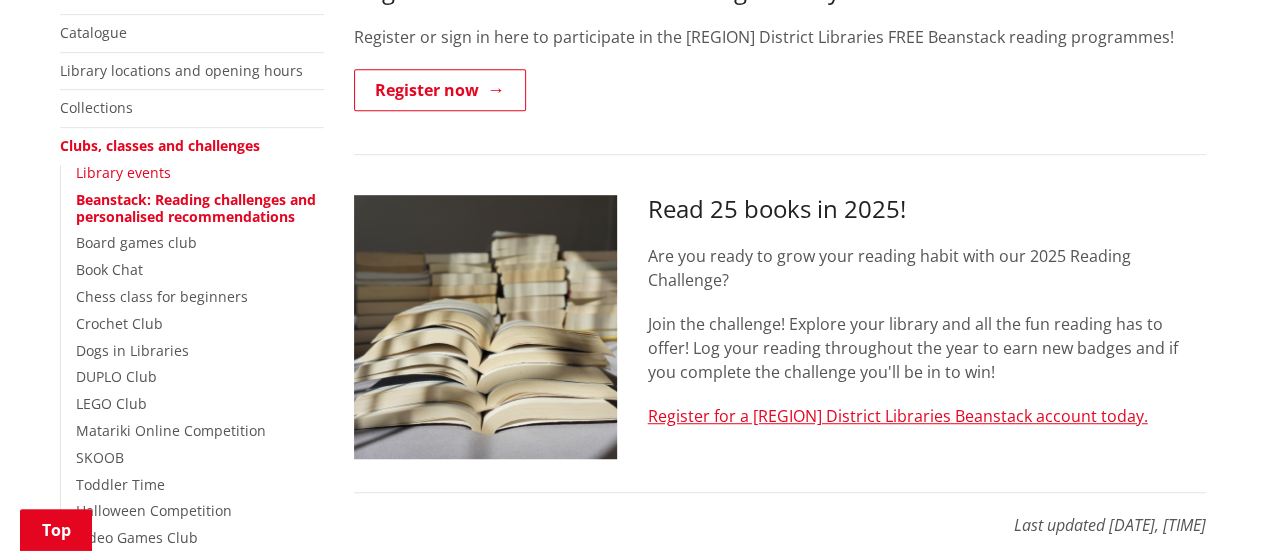 click on "Library events" at bounding box center (123, 172) 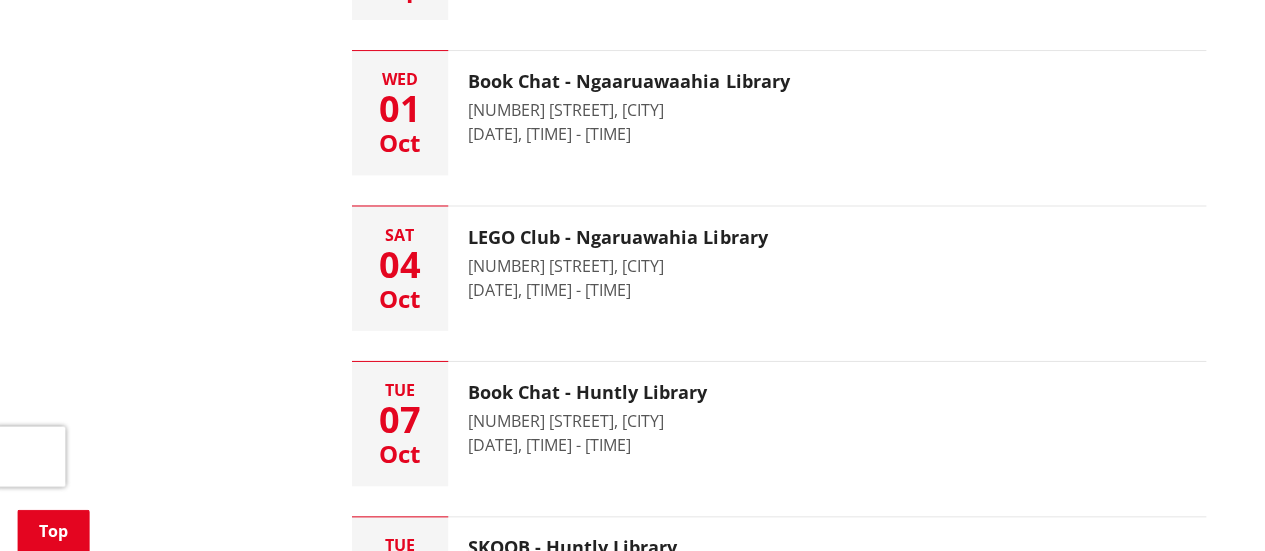 scroll, scrollTop: 1400, scrollLeft: 0, axis: vertical 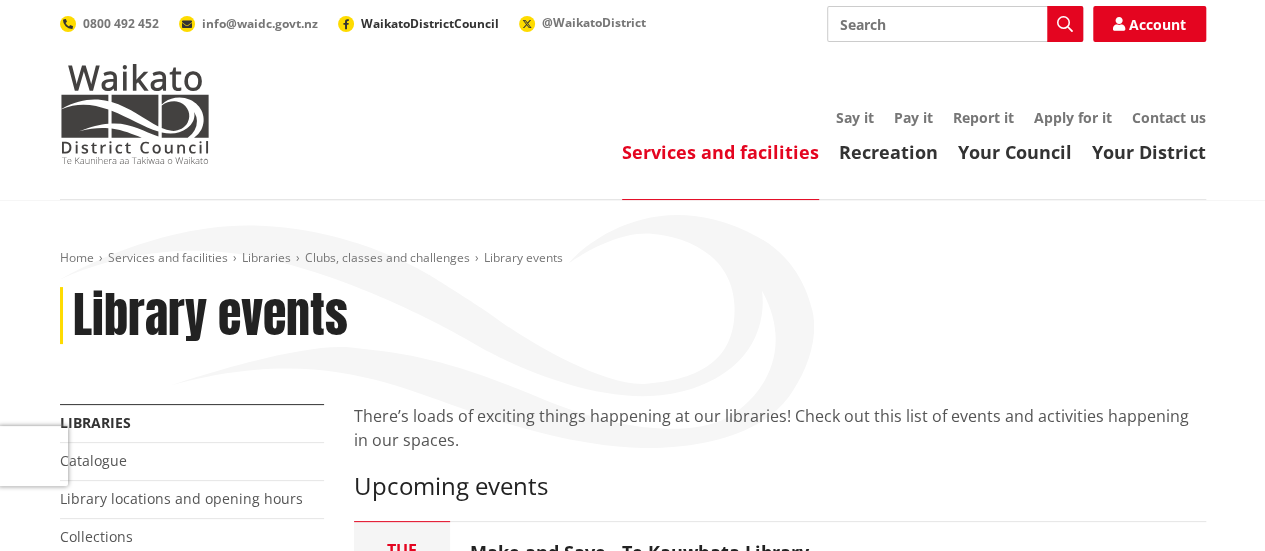 click on "WaikatoDistrictCouncil" at bounding box center (430, 23) 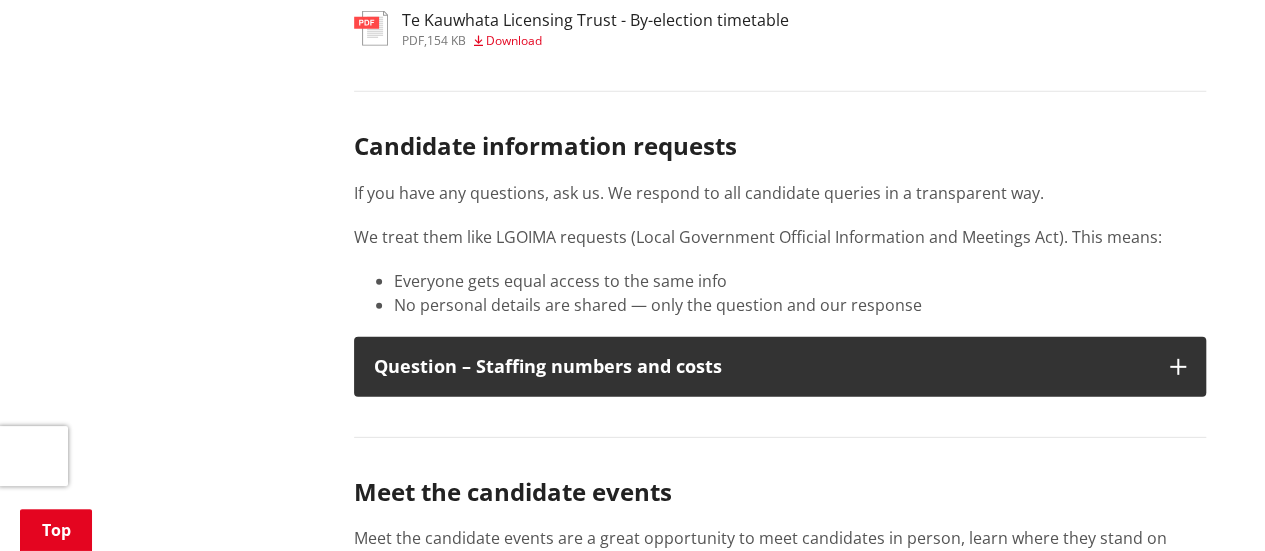 scroll, scrollTop: 2884, scrollLeft: 0, axis: vertical 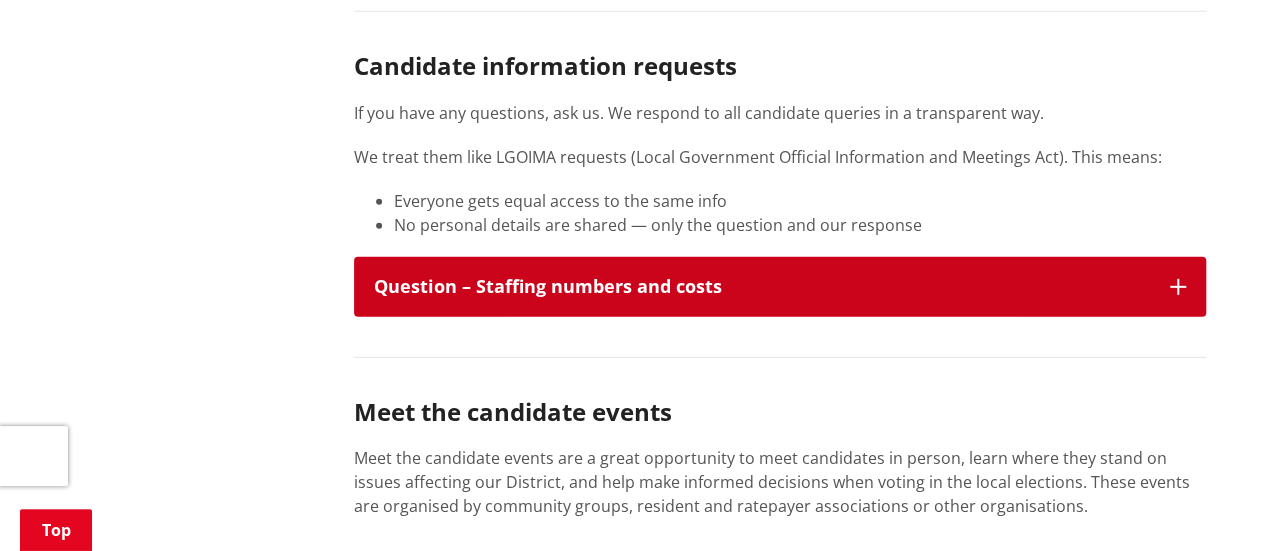 click on "Question – Staffing numbers and costs" at bounding box center [780, 287] 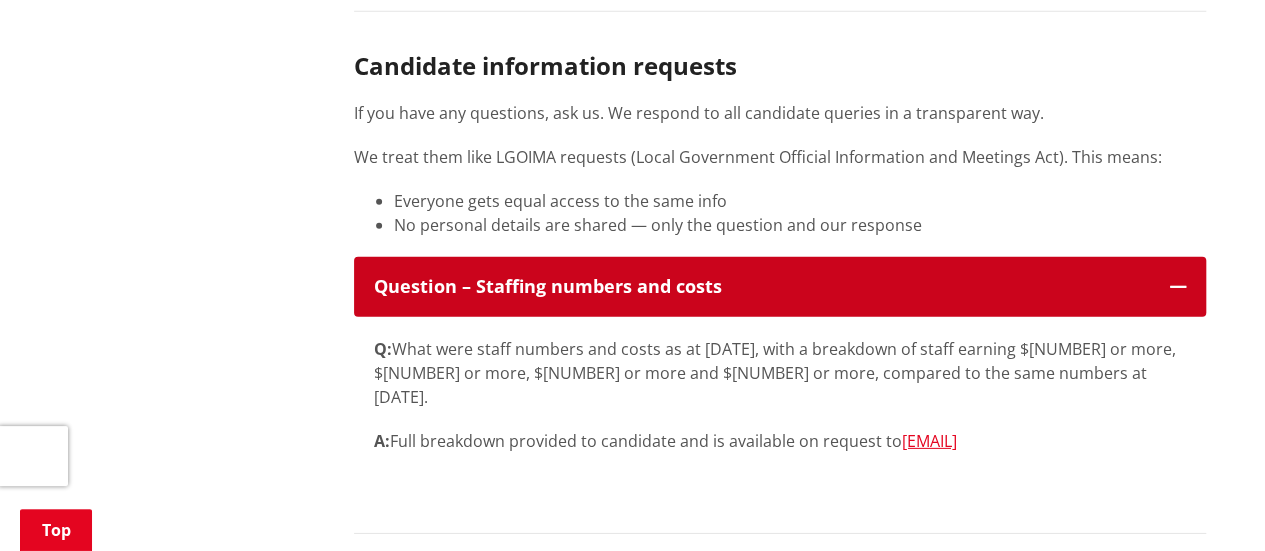 type 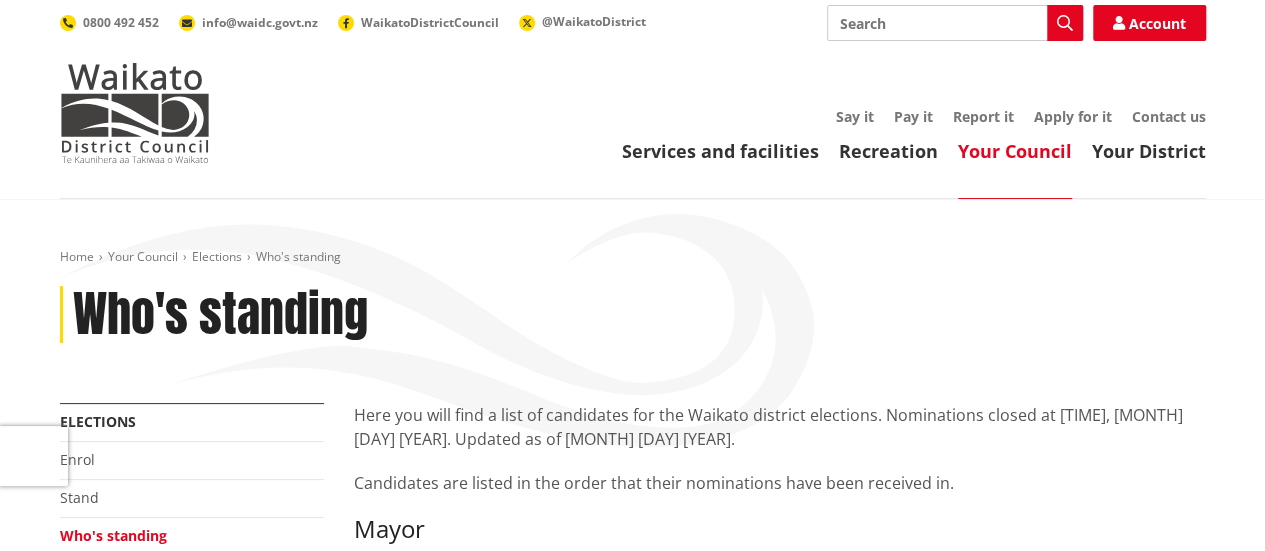 scroll, scrollTop: 0, scrollLeft: 0, axis: both 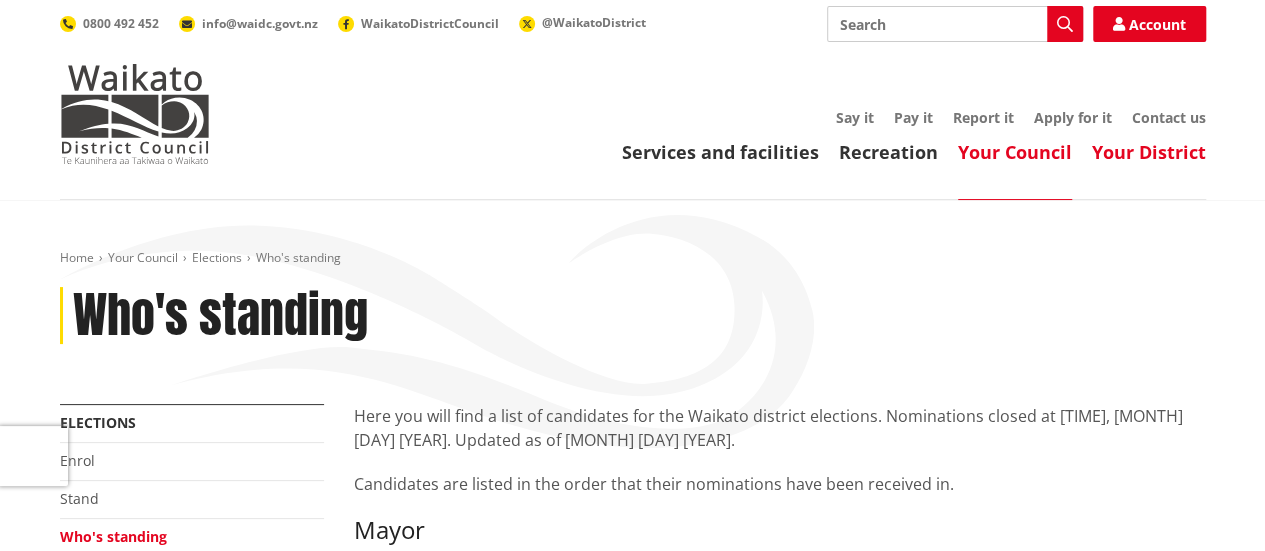 click on "Your District" at bounding box center [1149, 152] 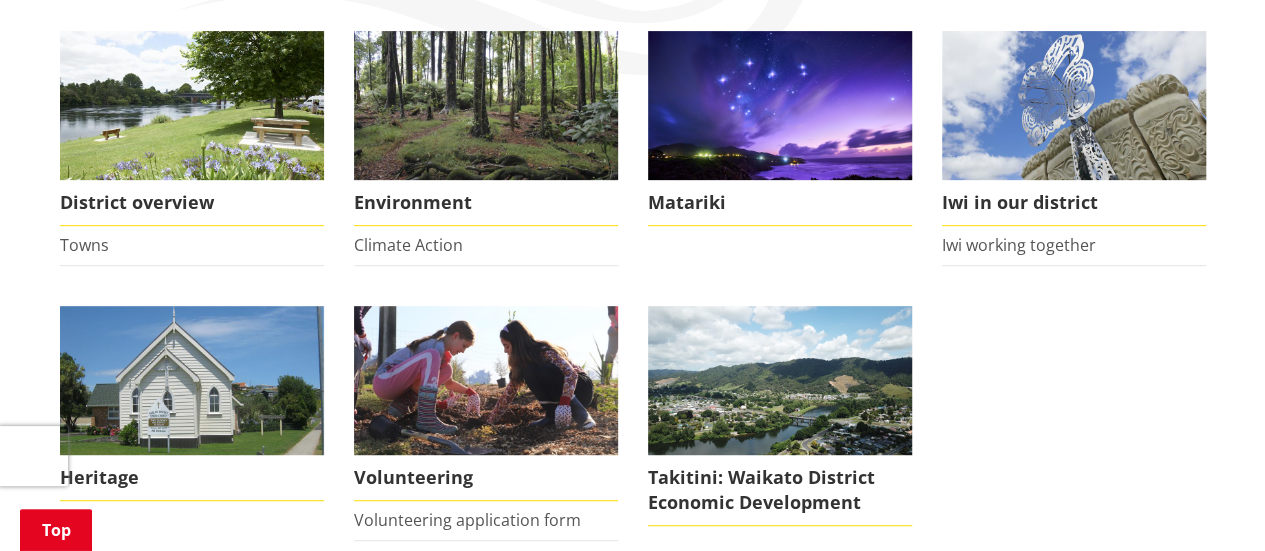 scroll, scrollTop: 386, scrollLeft: 0, axis: vertical 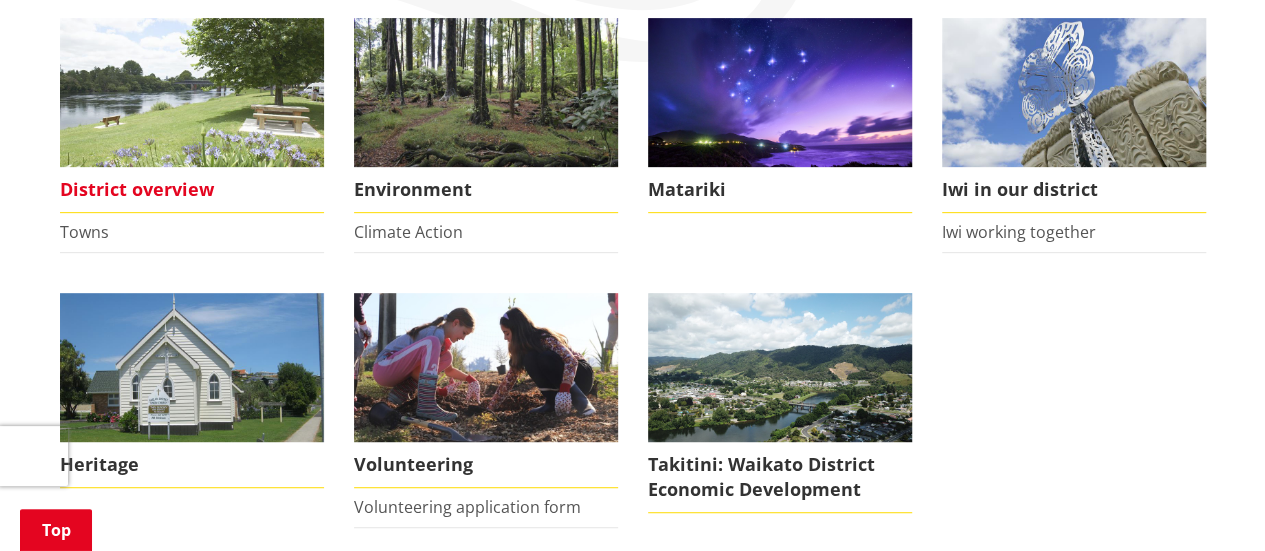 click on "District overview" at bounding box center (192, 190) 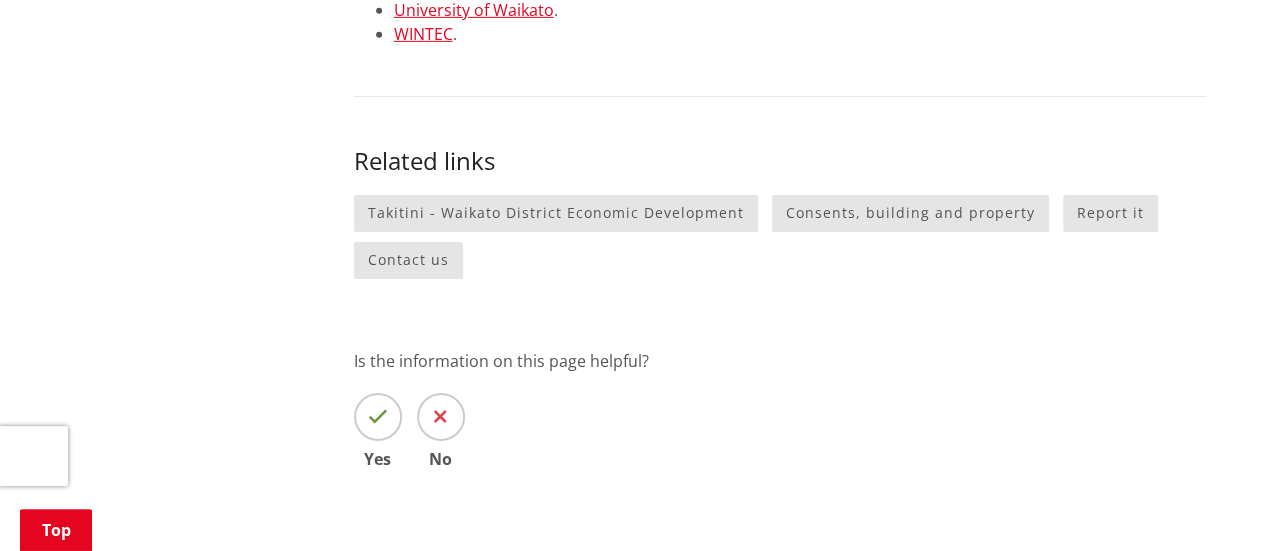 scroll, scrollTop: 3280, scrollLeft: 0, axis: vertical 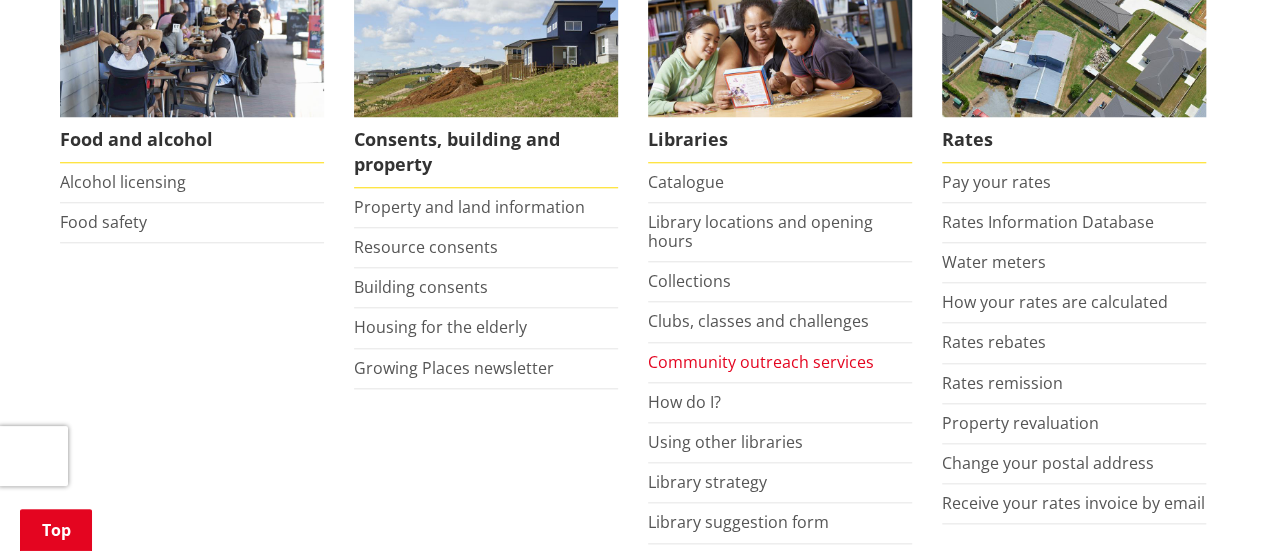 click on "Community outreach services" at bounding box center [761, 362] 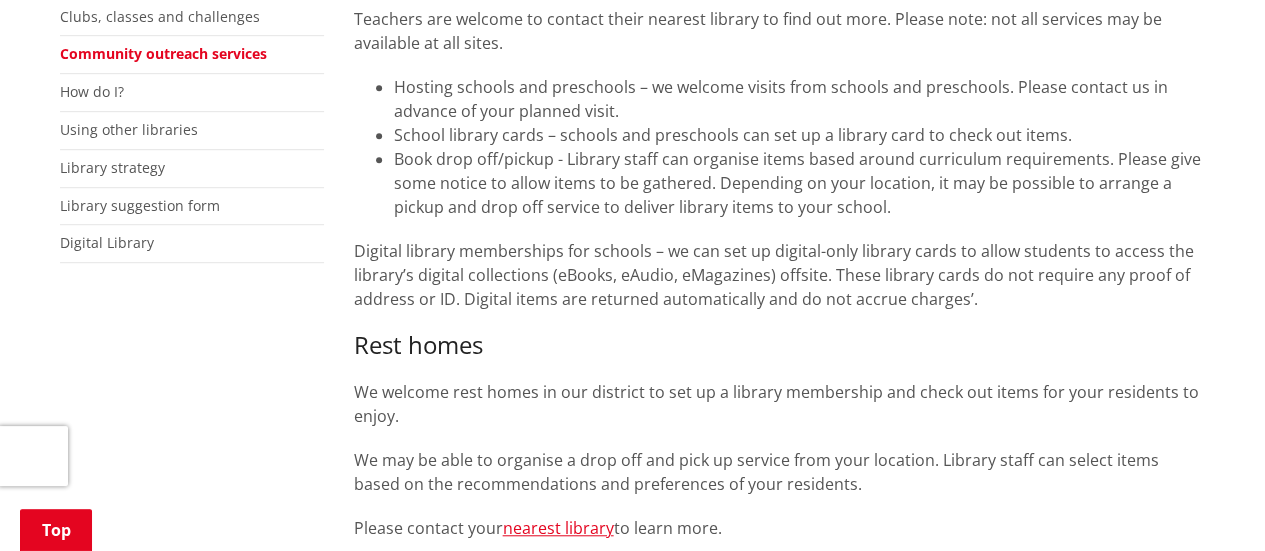 scroll, scrollTop: 720, scrollLeft: 0, axis: vertical 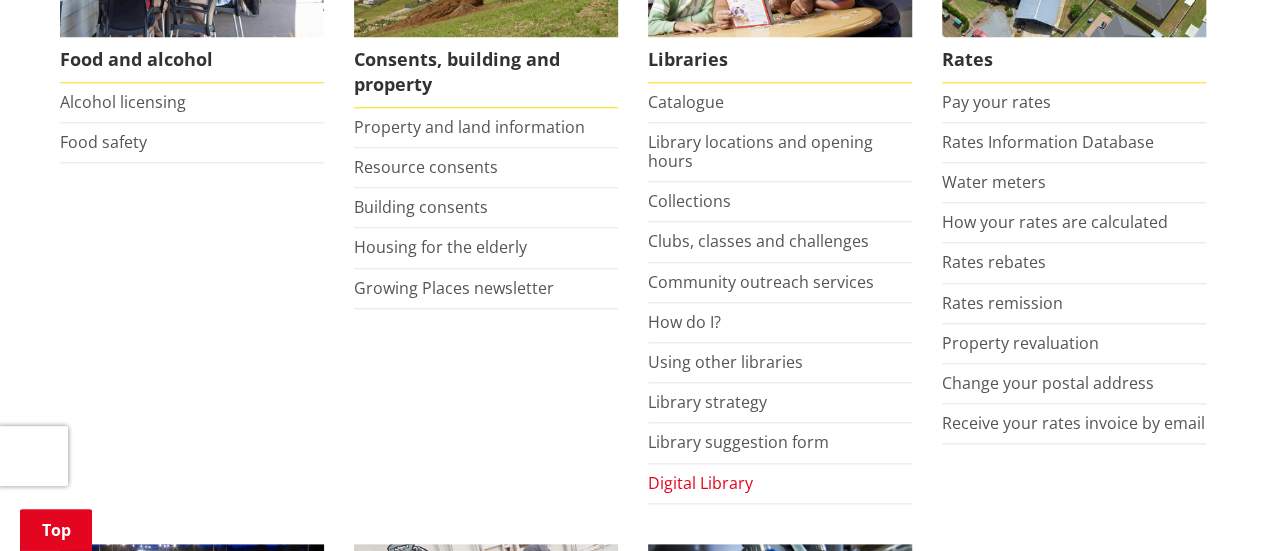 click on "Digital Library" at bounding box center [700, 483] 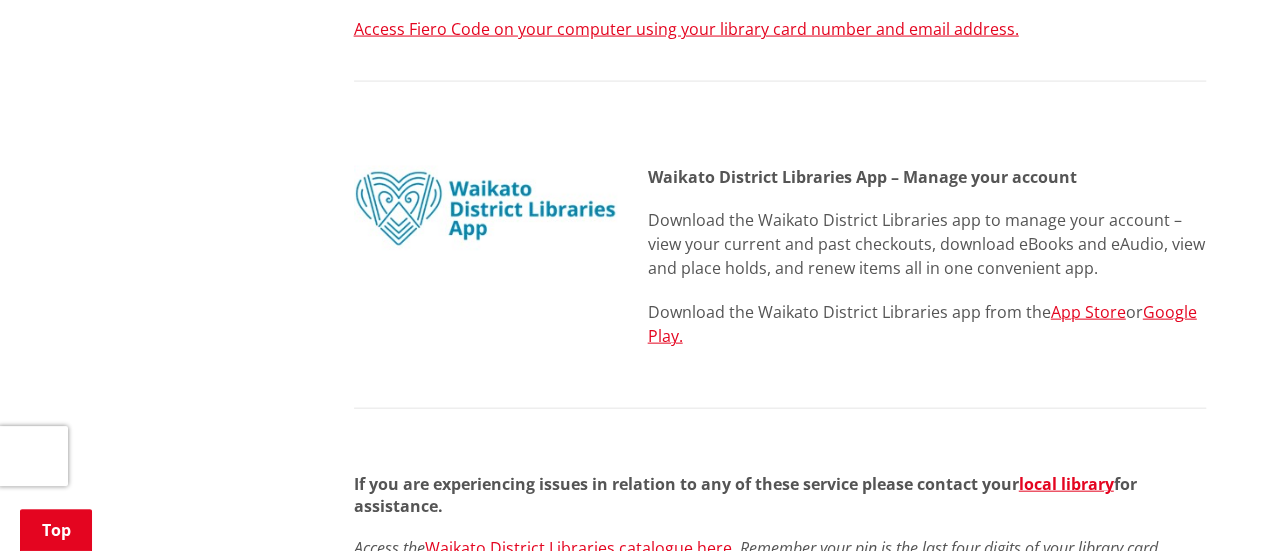 scroll, scrollTop: 2040, scrollLeft: 0, axis: vertical 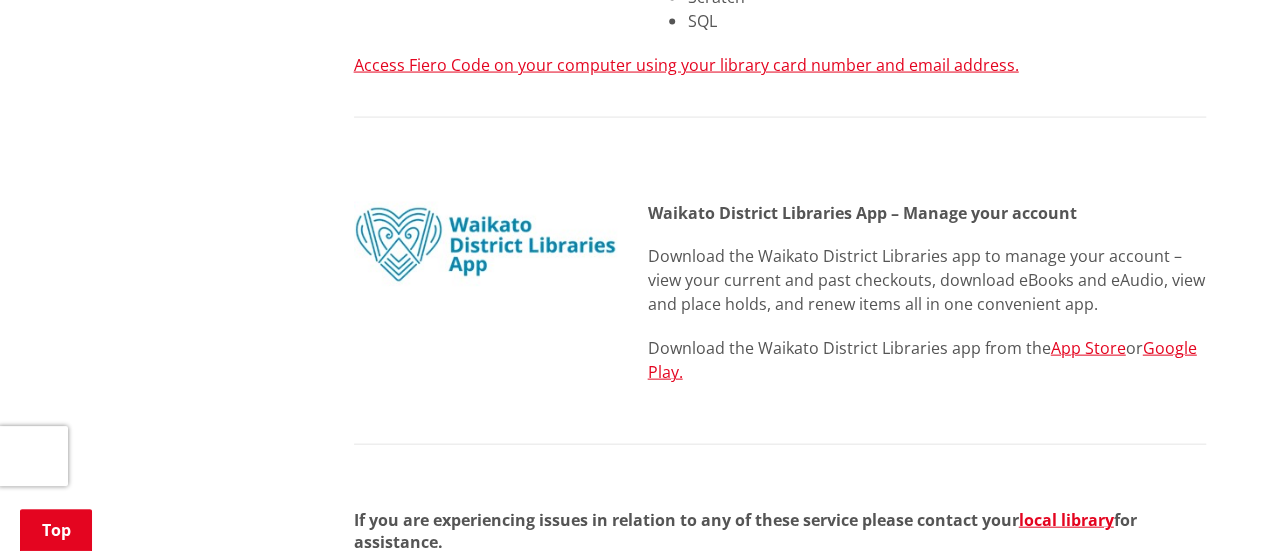 click on "Waikato District Libraries App – Manage your account  Download the Waikato District Libraries app to manage your account – view your current and past checkouts, download eBooks and eAudio, view and place holds, and renew items all in one convenient app.   Download the Waikato District Libraries app from the  App Store  or  Google Play." at bounding box center (780, 303) 